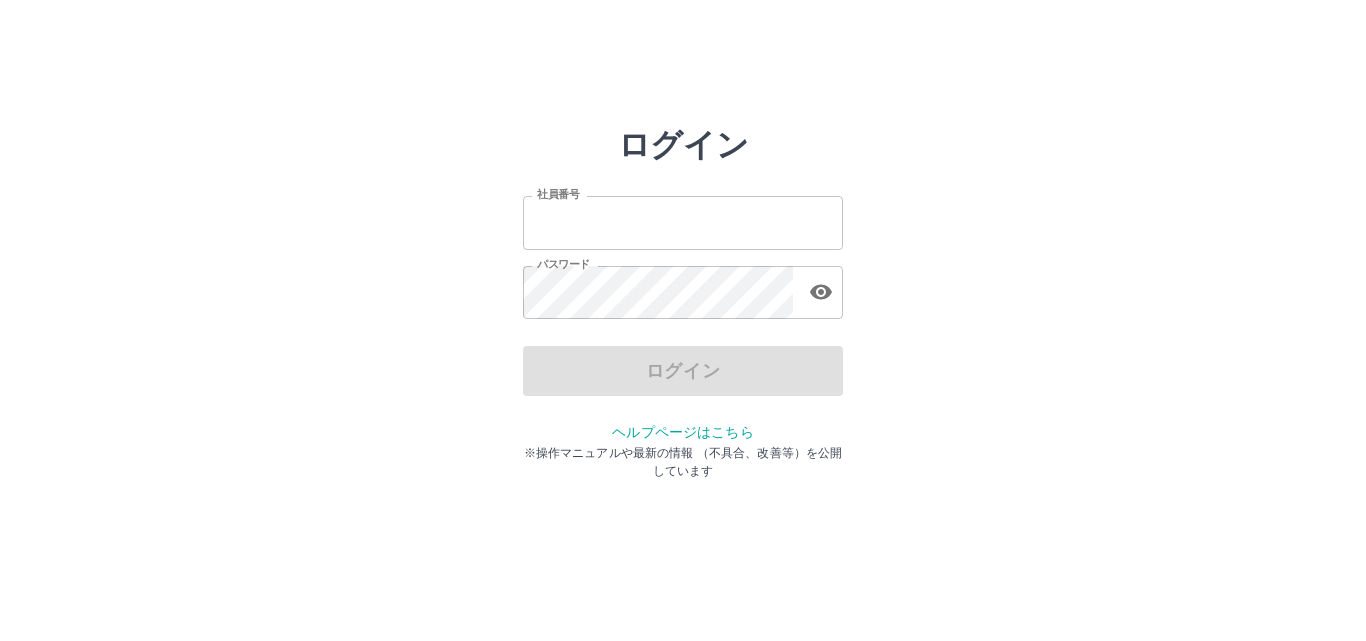 type on "*******" 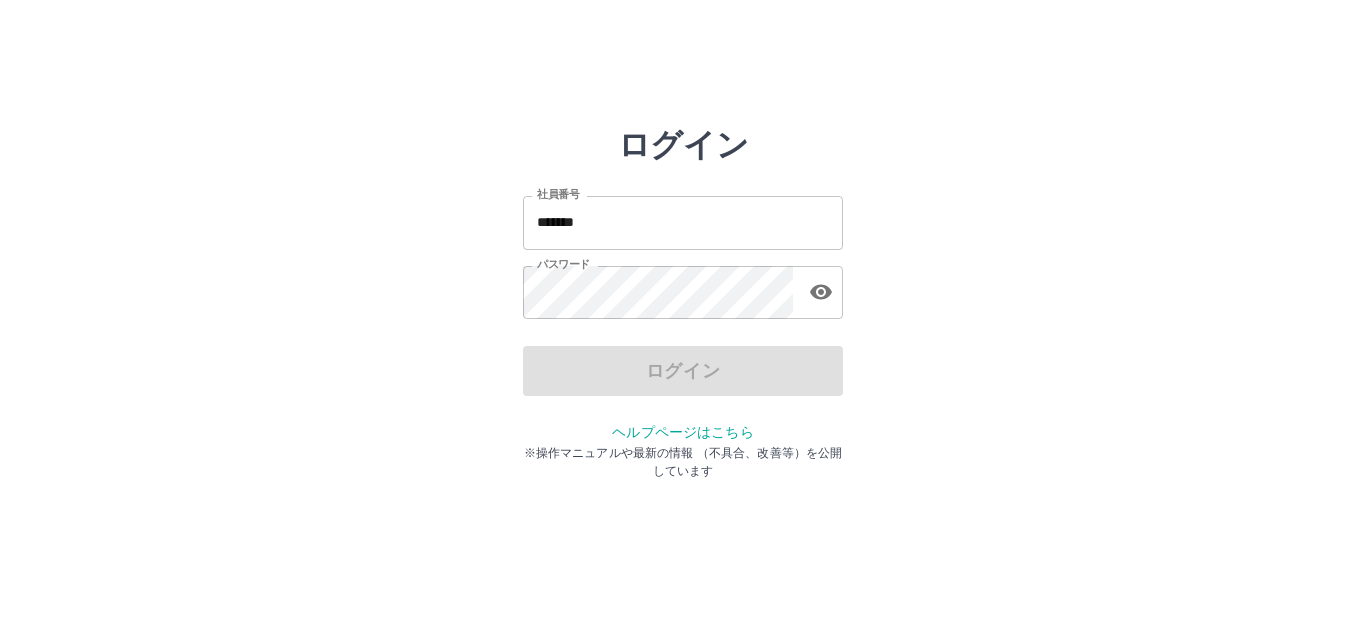 scroll, scrollTop: 0, scrollLeft: 0, axis: both 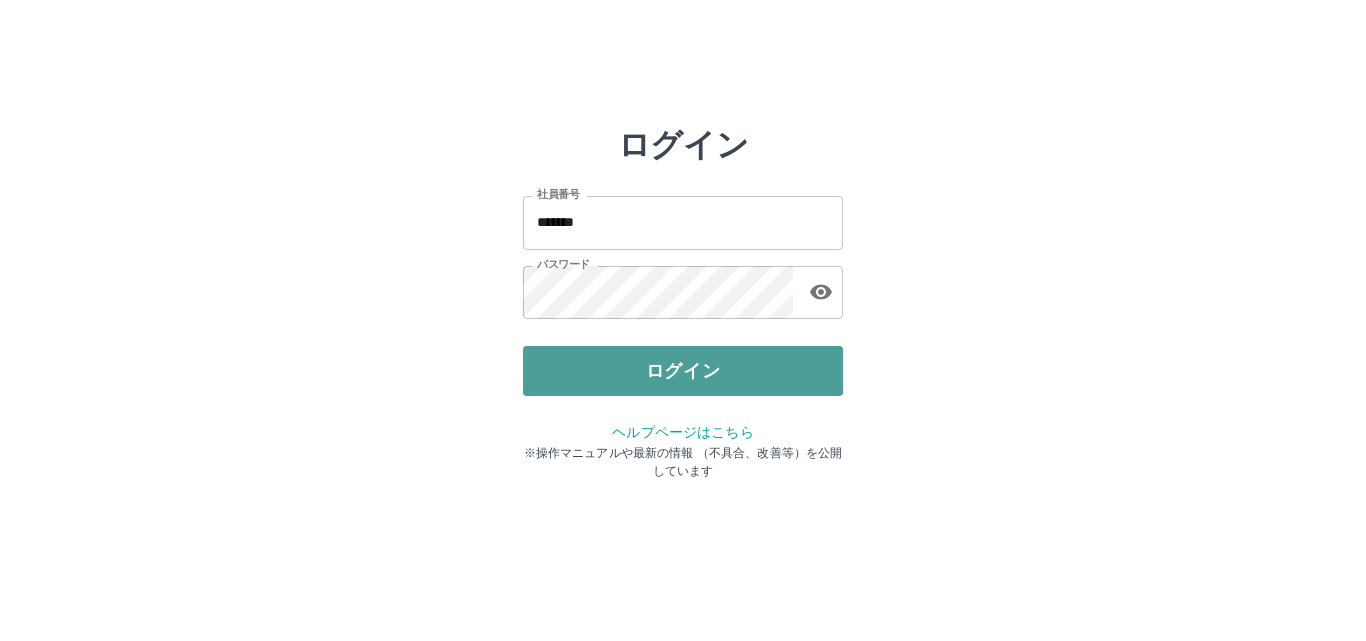 click on "ログイン" at bounding box center (683, 371) 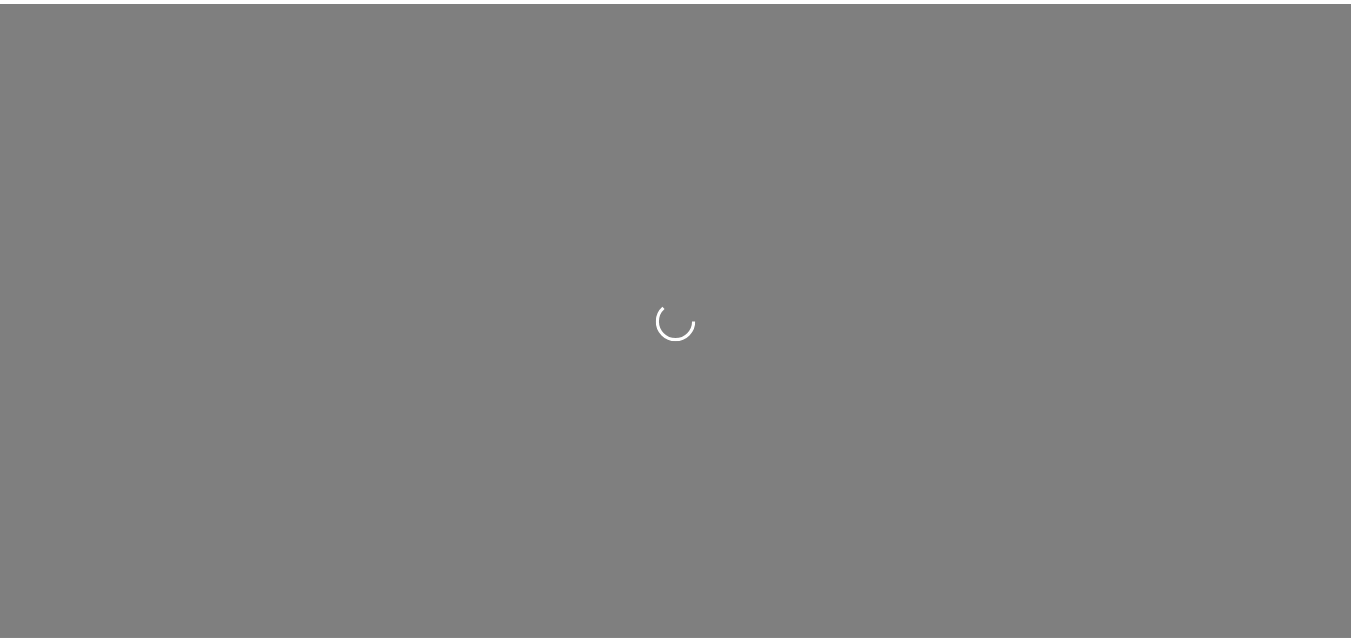 scroll, scrollTop: 0, scrollLeft: 0, axis: both 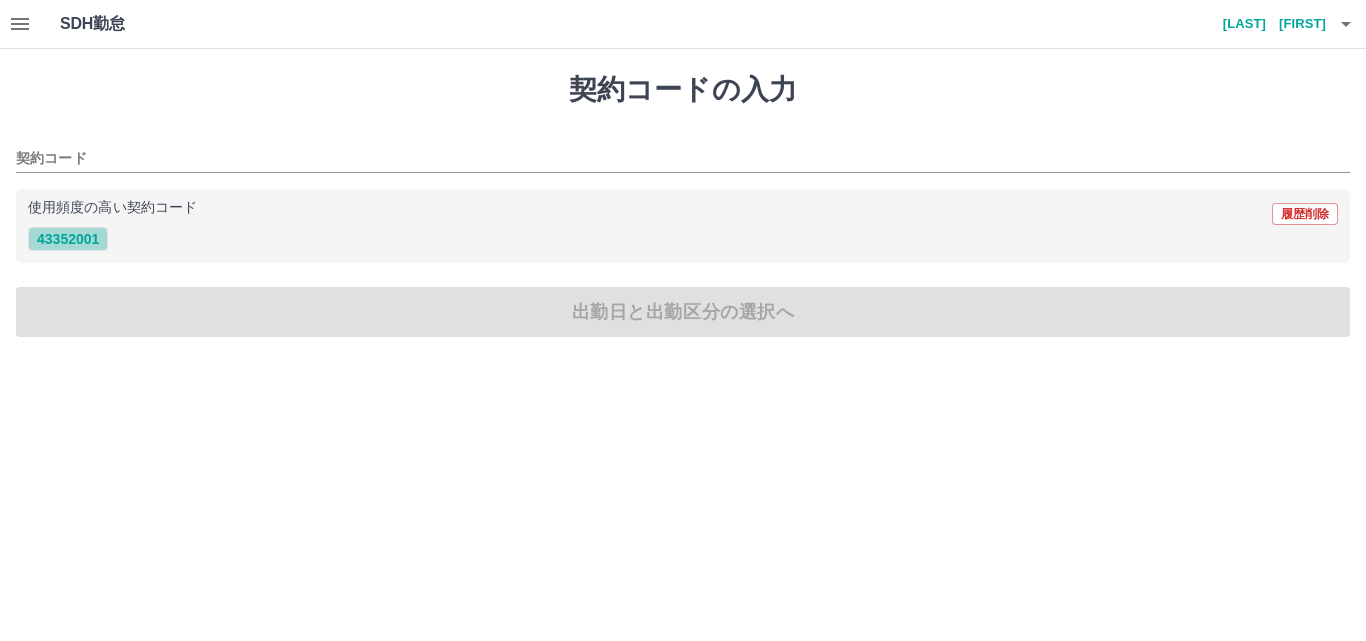 click on "43352001" at bounding box center [68, 239] 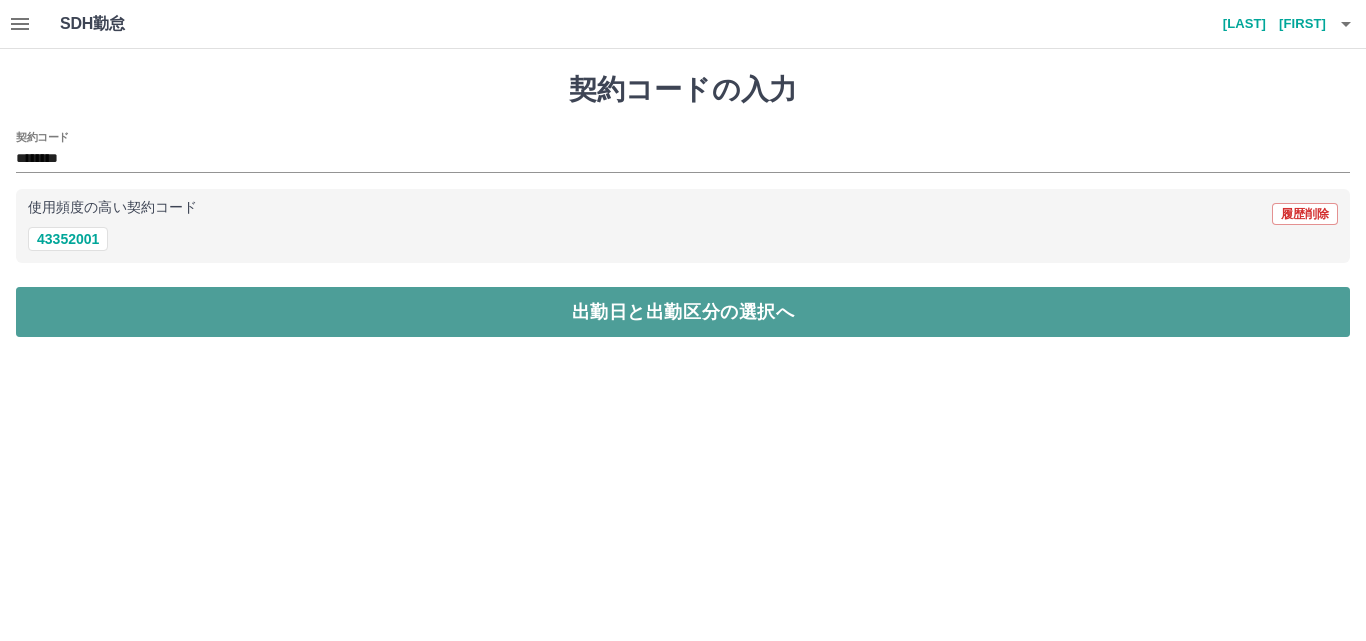 click on "出勤日と出勤区分の選択へ" at bounding box center [683, 312] 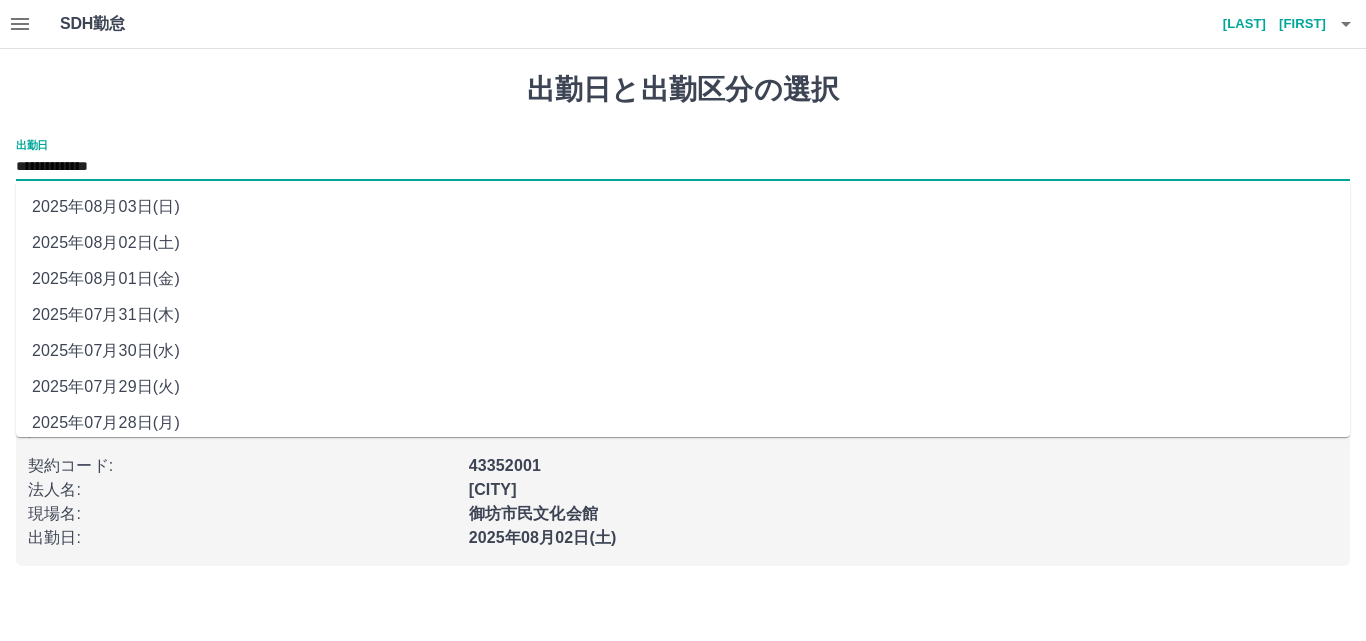 click on "**********" at bounding box center (683, 167) 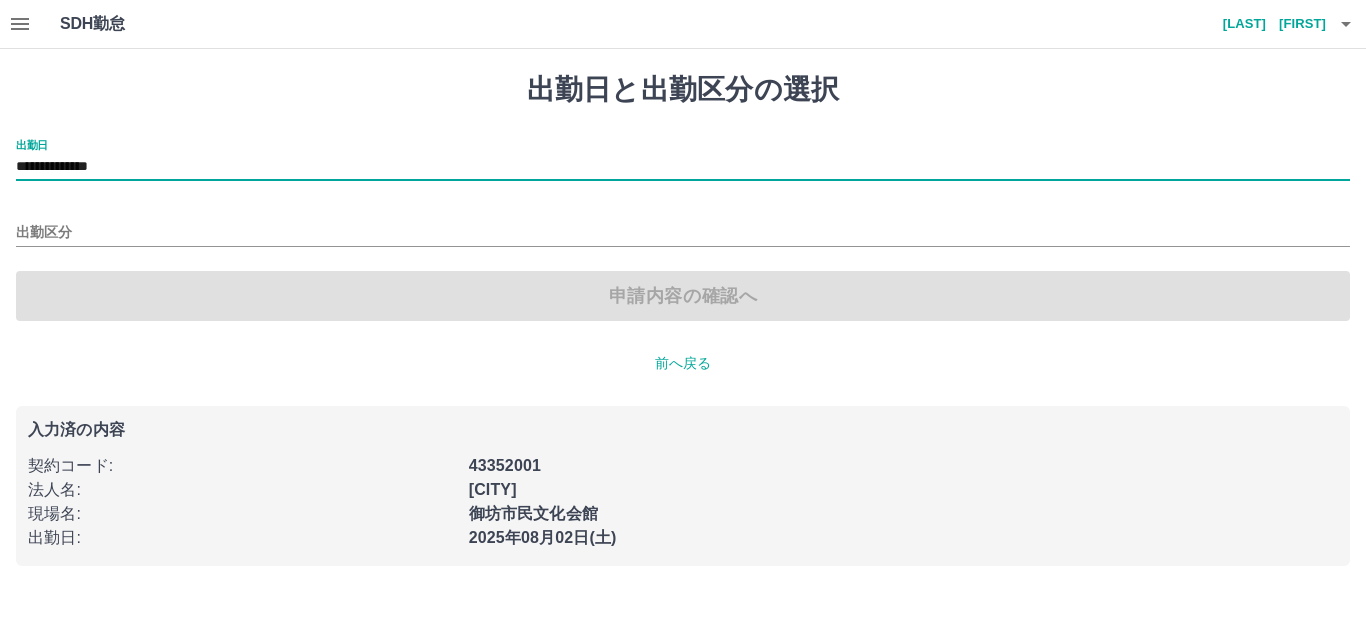 drag, startPoint x: 154, startPoint y: 222, endPoint x: 153, endPoint y: 209, distance: 13.038404 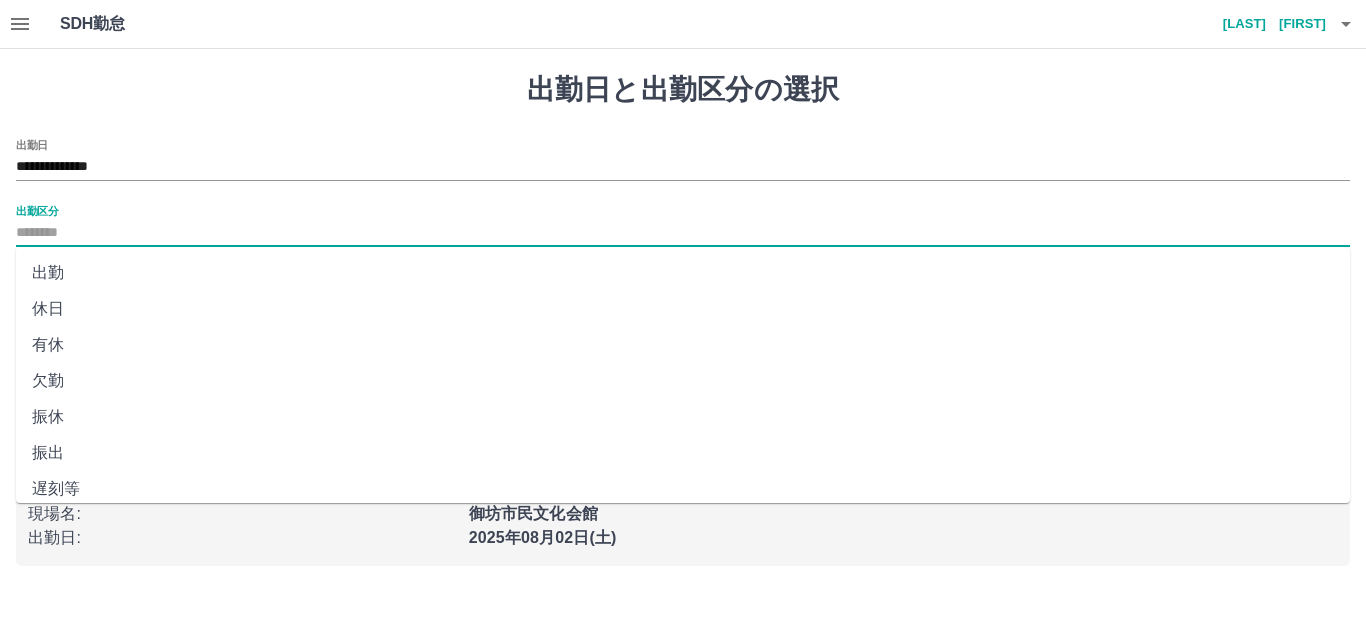 click on "出勤区分" at bounding box center (683, 233) 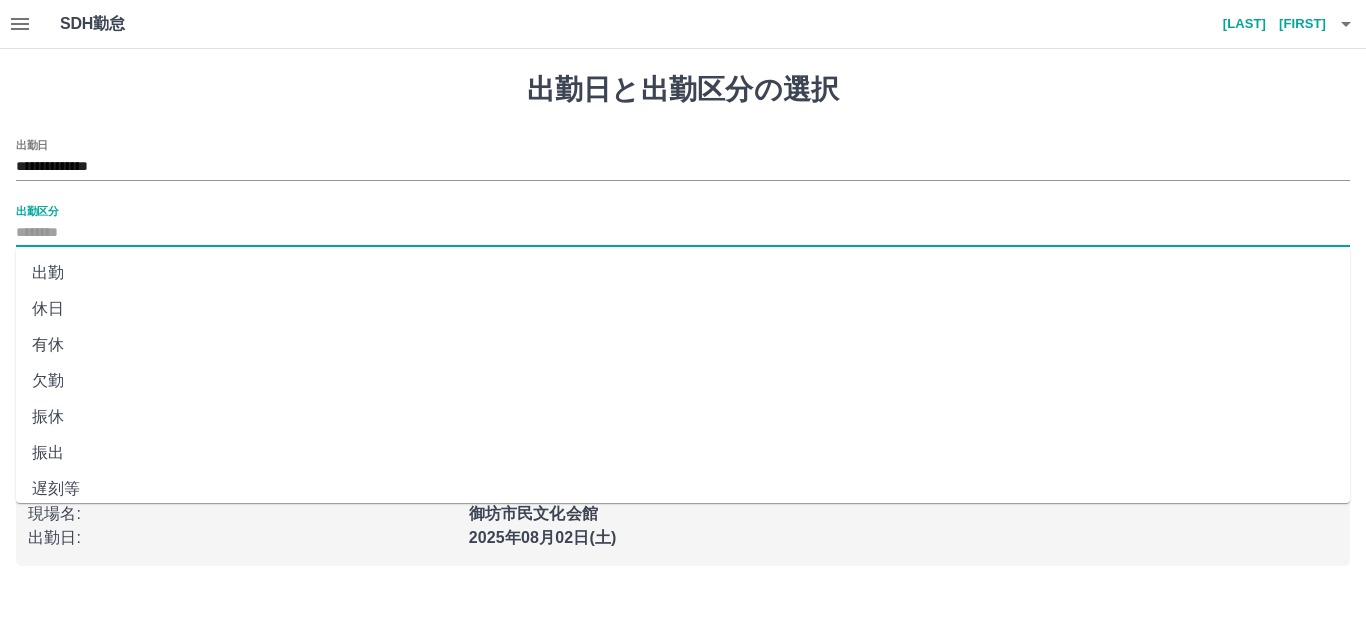 click on "出勤" at bounding box center (683, 273) 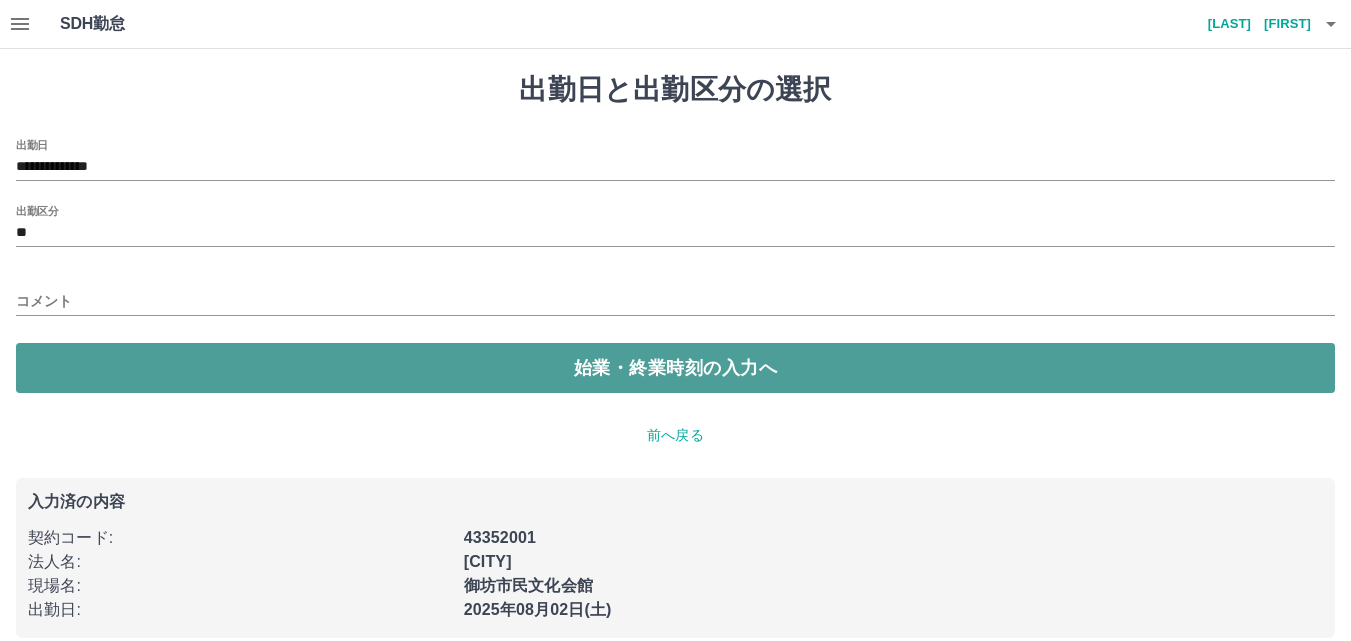click on "始業・終業時刻の入力へ" at bounding box center [675, 368] 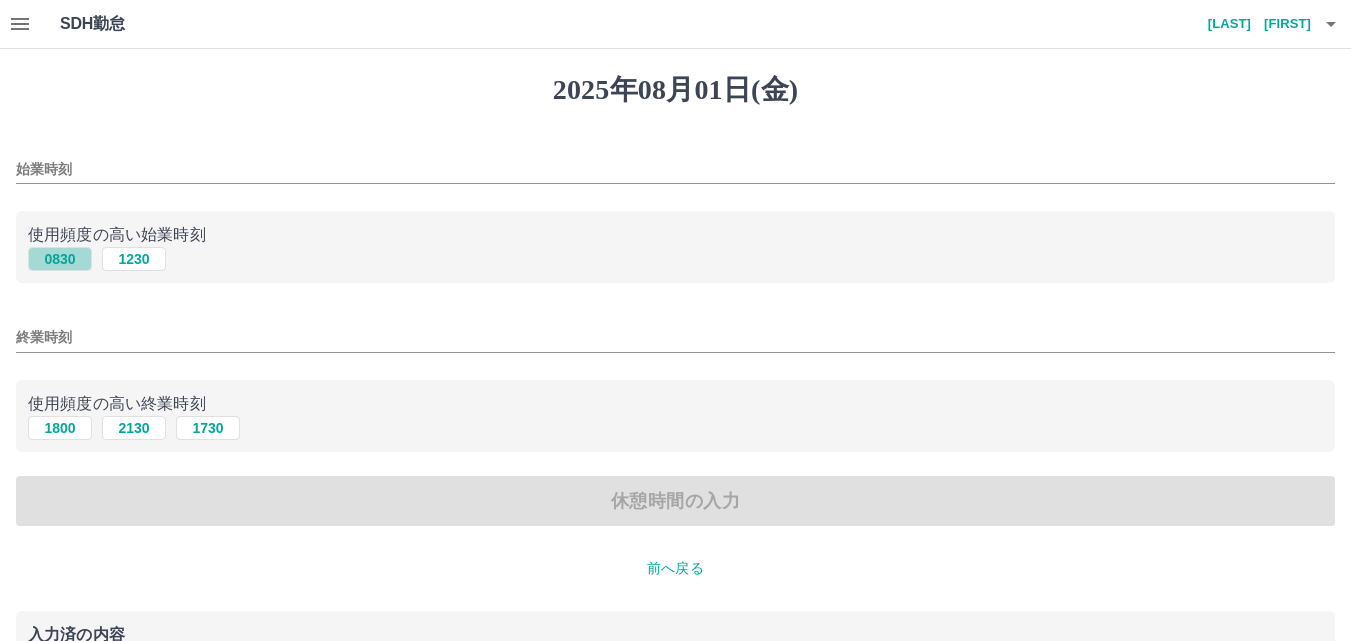 click on "0830" at bounding box center (60, 259) 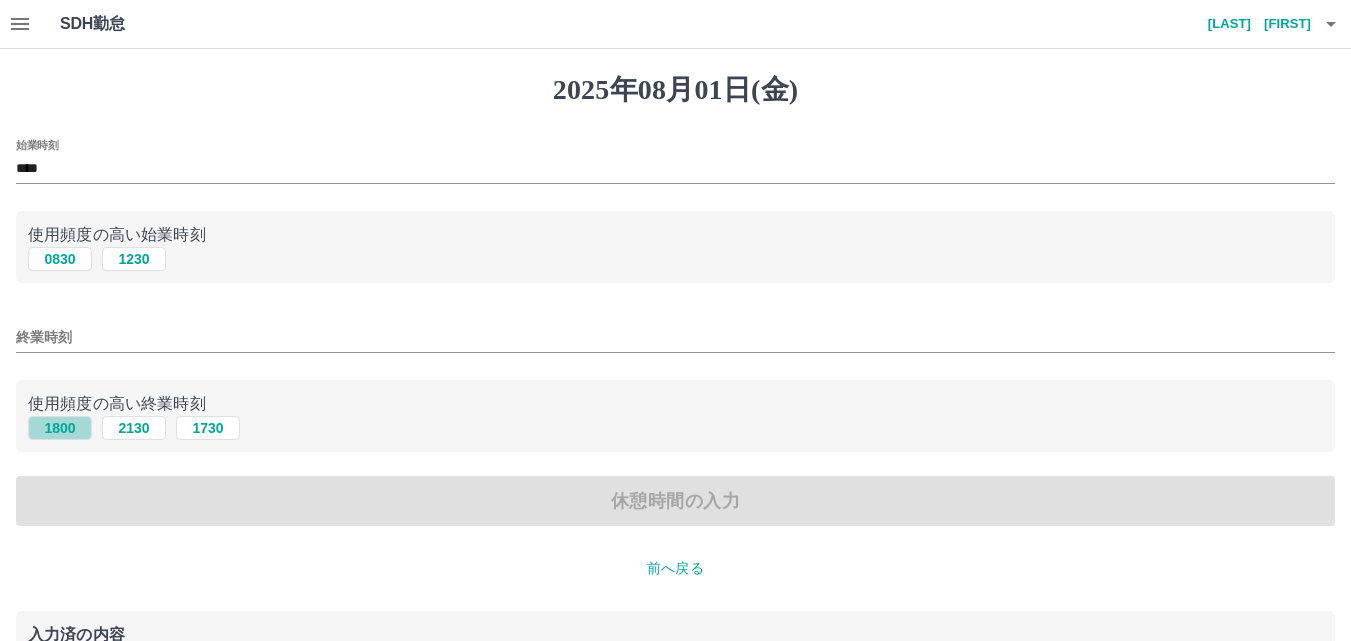 click on "1800" at bounding box center (60, 428) 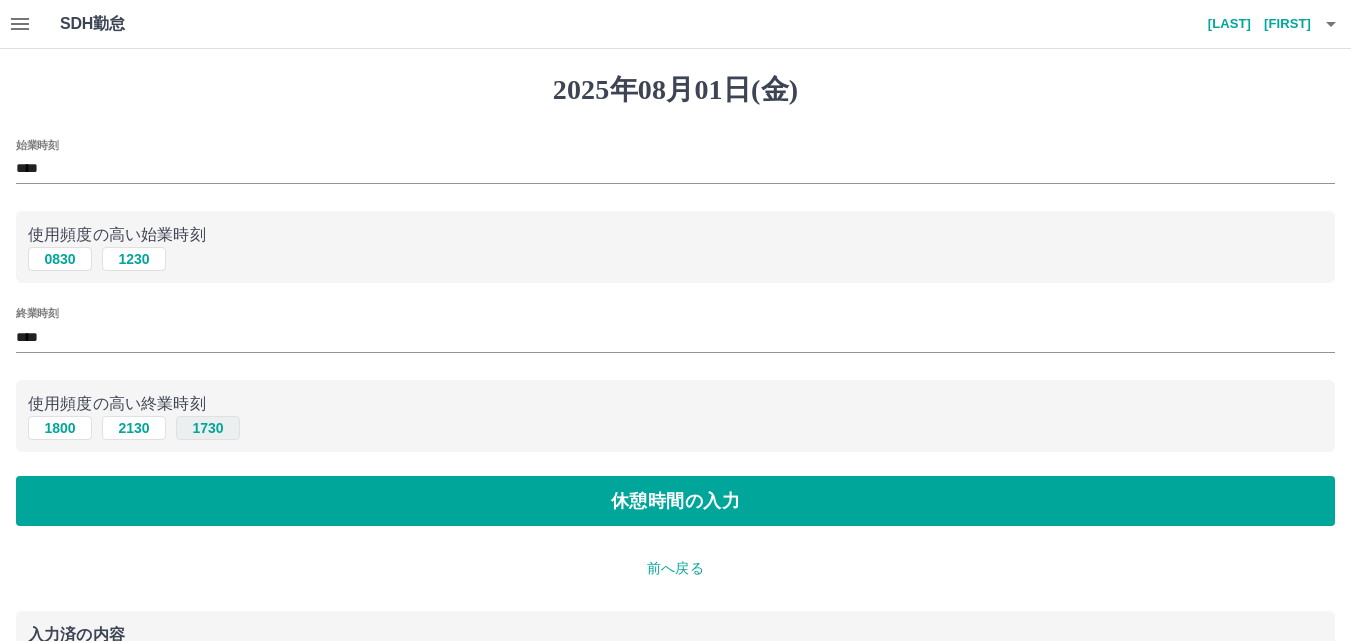 click on "1730" at bounding box center [208, 428] 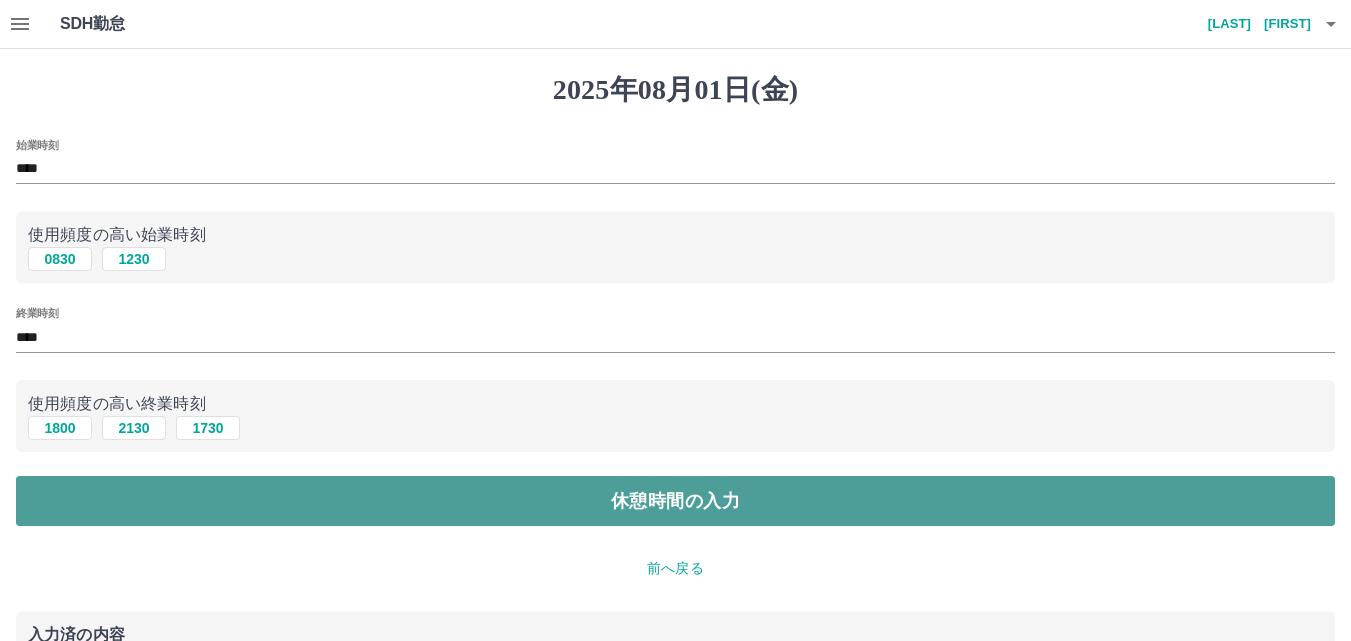 click on "休憩時間の入力" at bounding box center (675, 501) 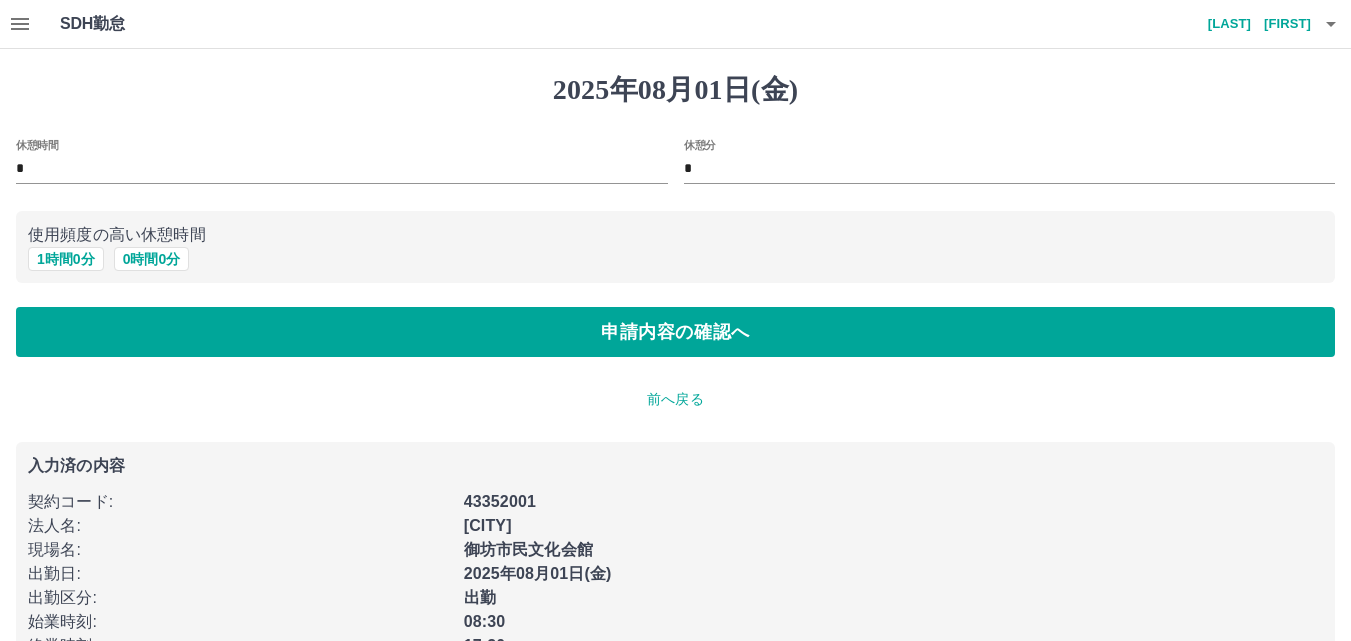 click on "使用頻度の高い休憩時間" at bounding box center (675, 235) 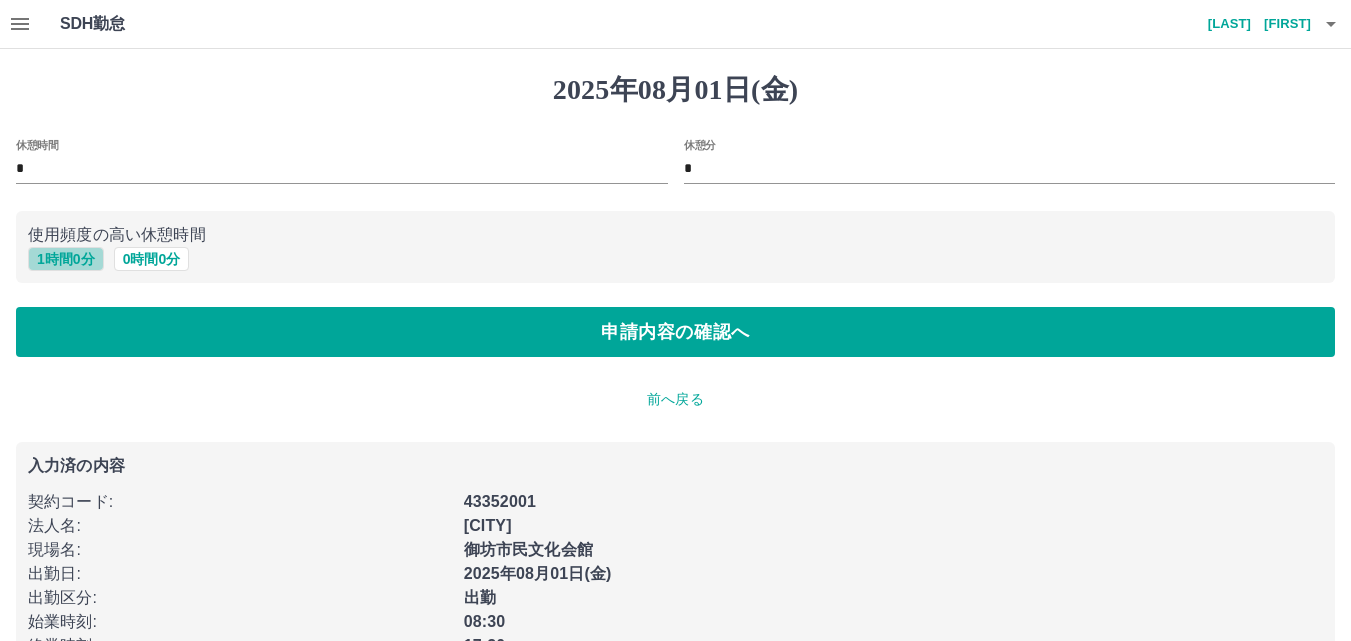 click on "1 時間 0 分" at bounding box center (66, 259) 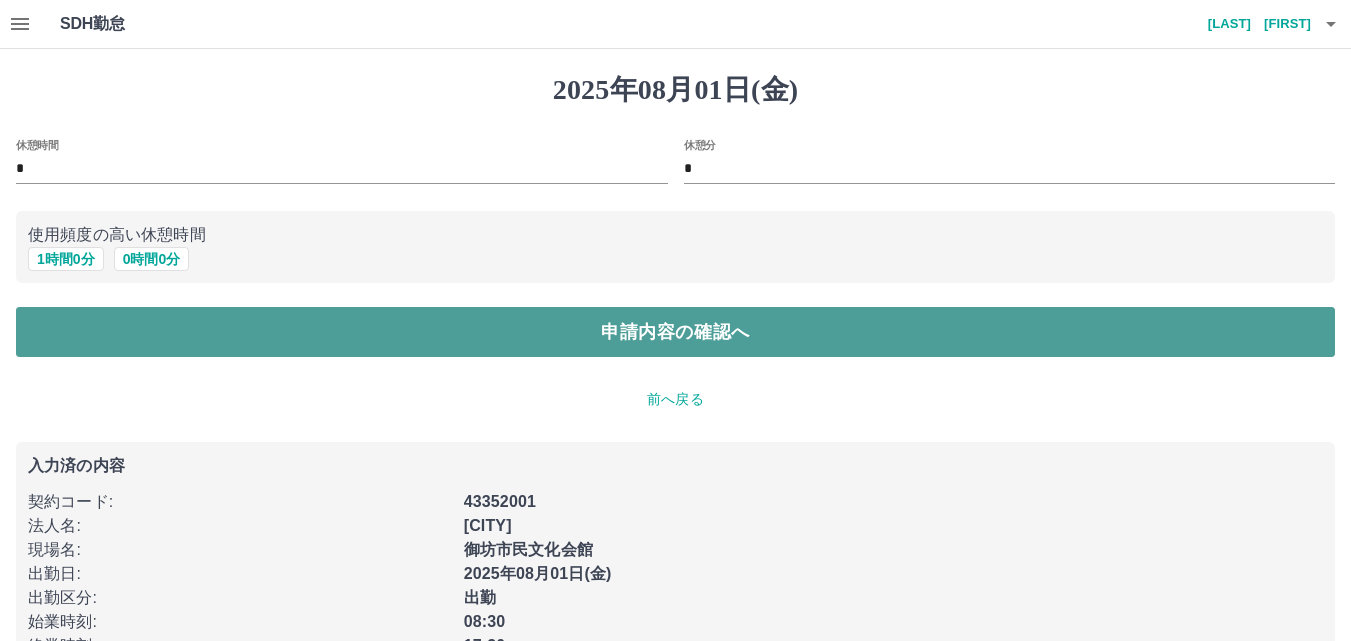 click on "申請内容の確認へ" at bounding box center (675, 332) 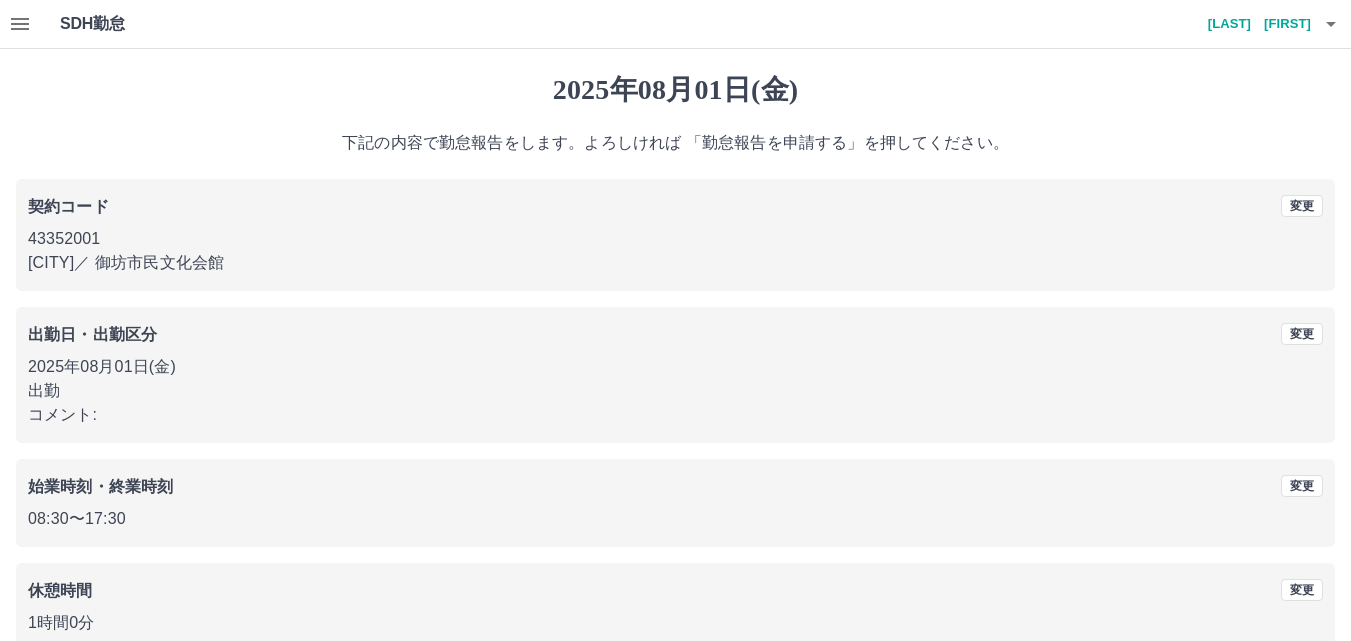 scroll, scrollTop: 108, scrollLeft: 0, axis: vertical 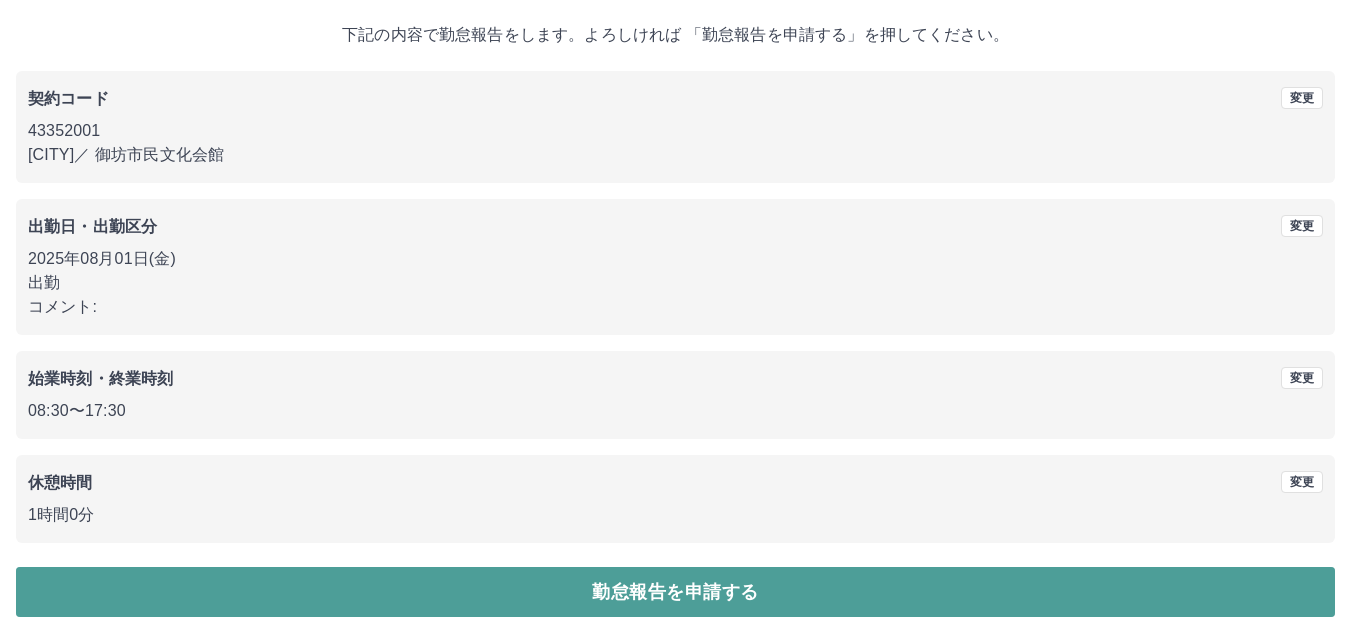 click on "勤怠報告を申請する" at bounding box center (675, 592) 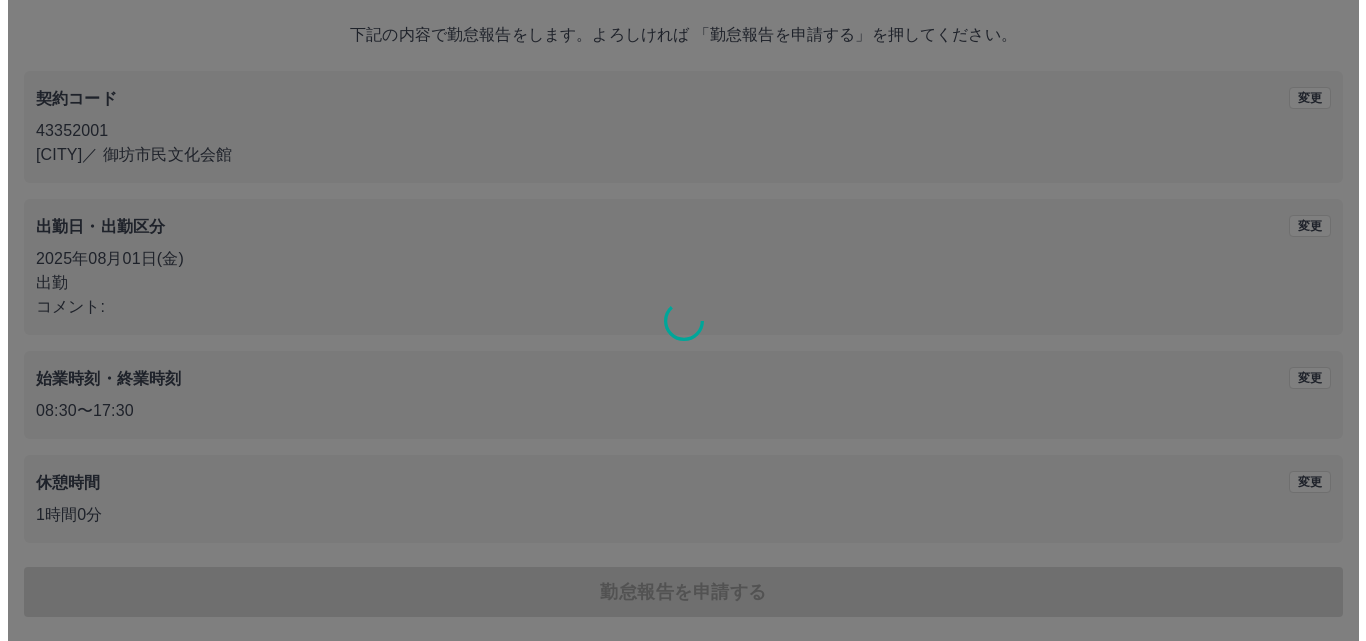 scroll, scrollTop: 0, scrollLeft: 0, axis: both 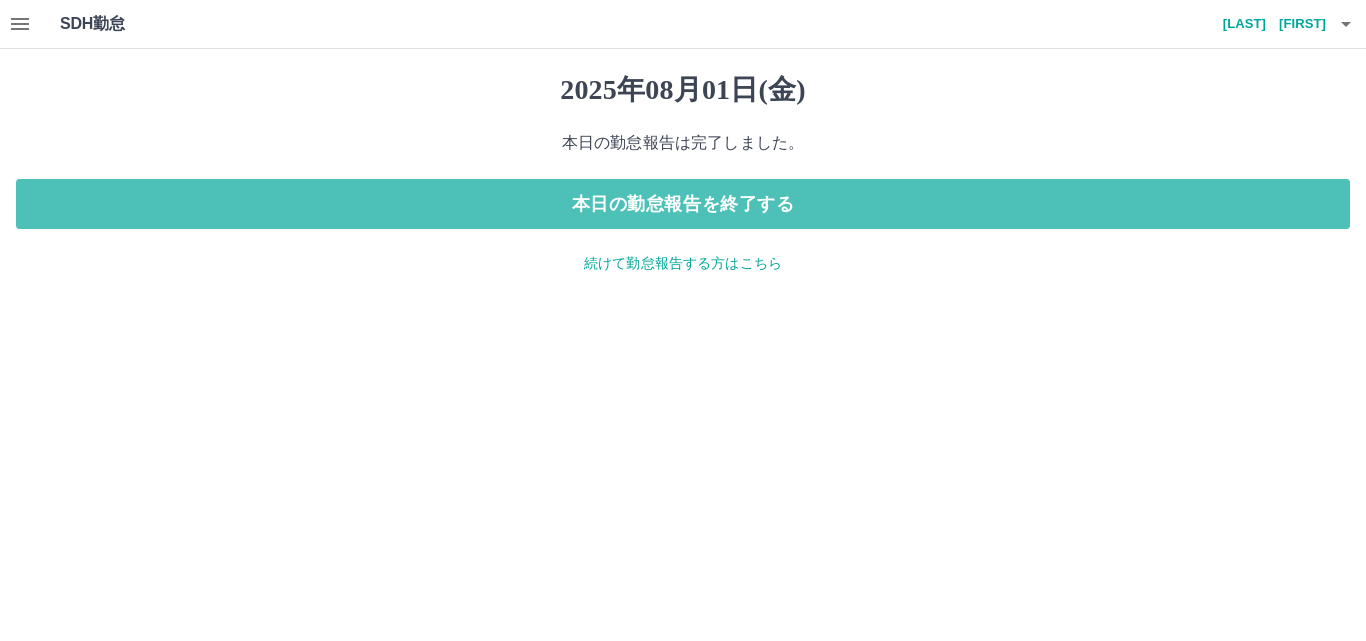 drag, startPoint x: 608, startPoint y: 215, endPoint x: 608, endPoint y: 262, distance: 47 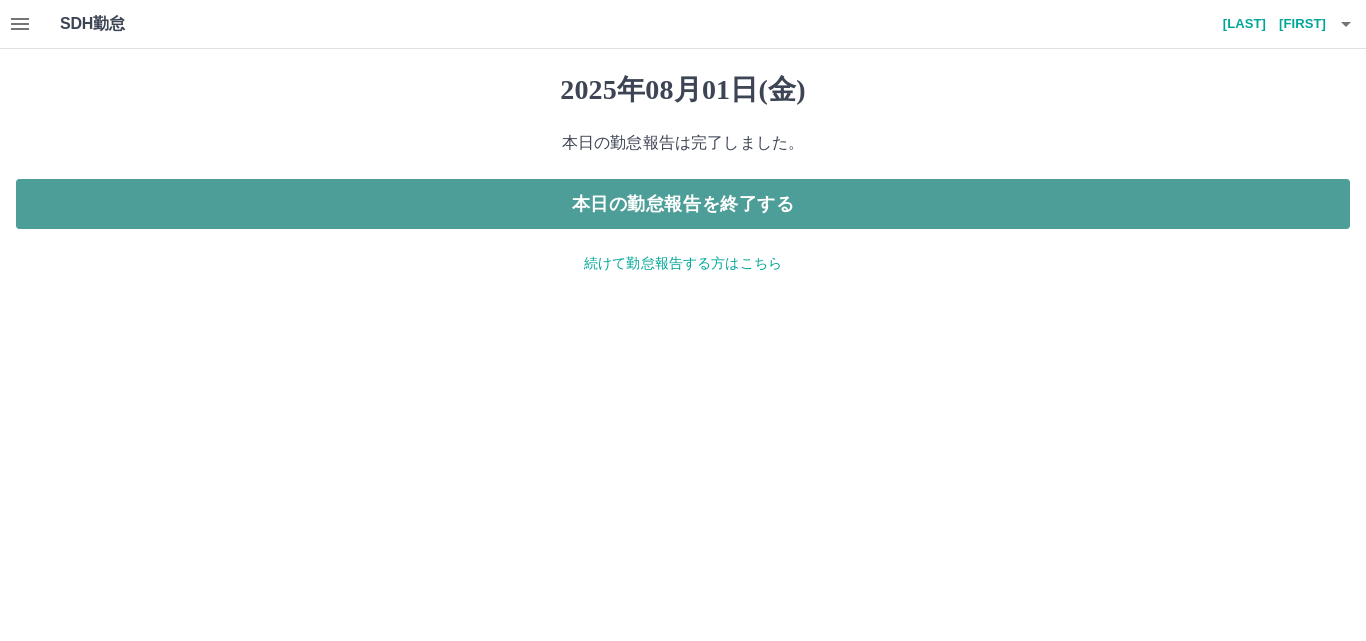 click on "本日の勤怠報告を終了する" at bounding box center (683, 204) 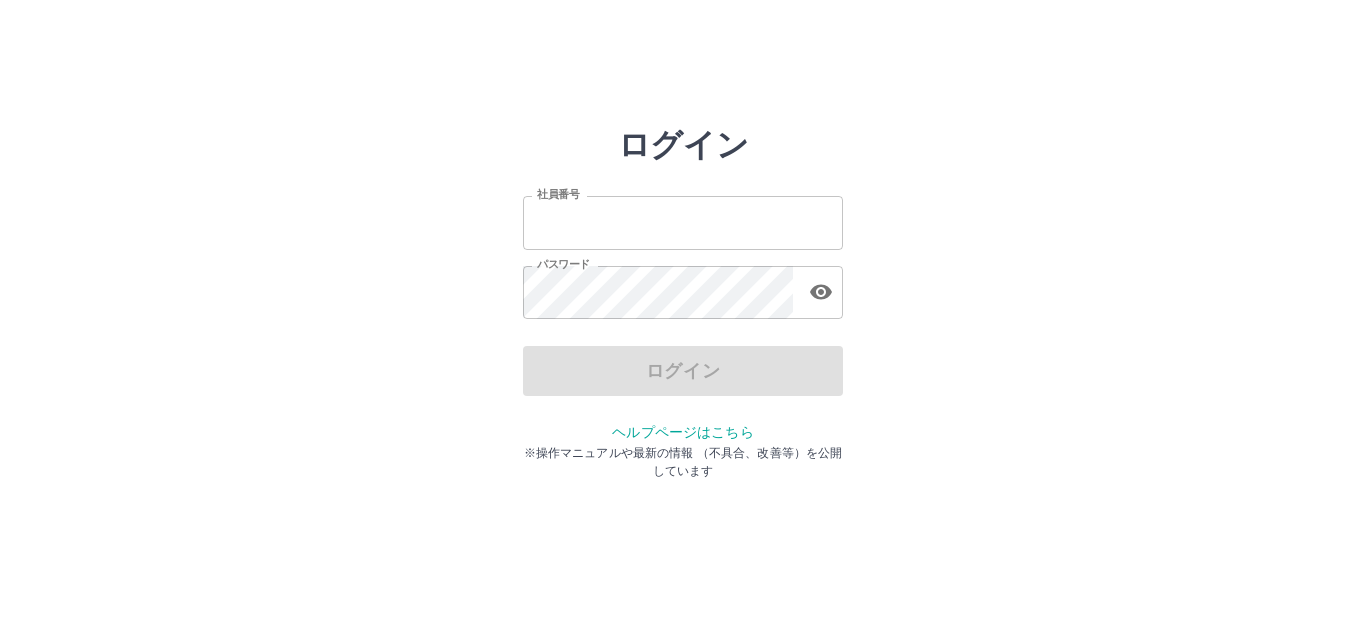 scroll, scrollTop: 0, scrollLeft: 0, axis: both 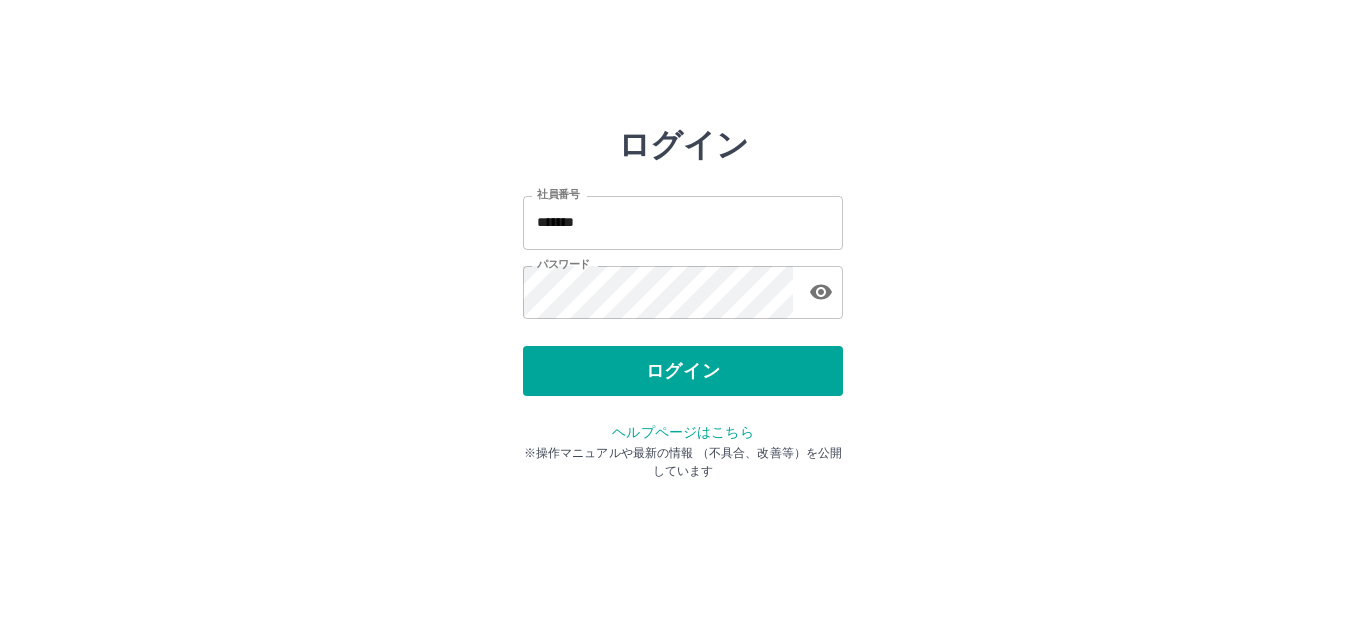 click on "ログイン" at bounding box center [683, 371] 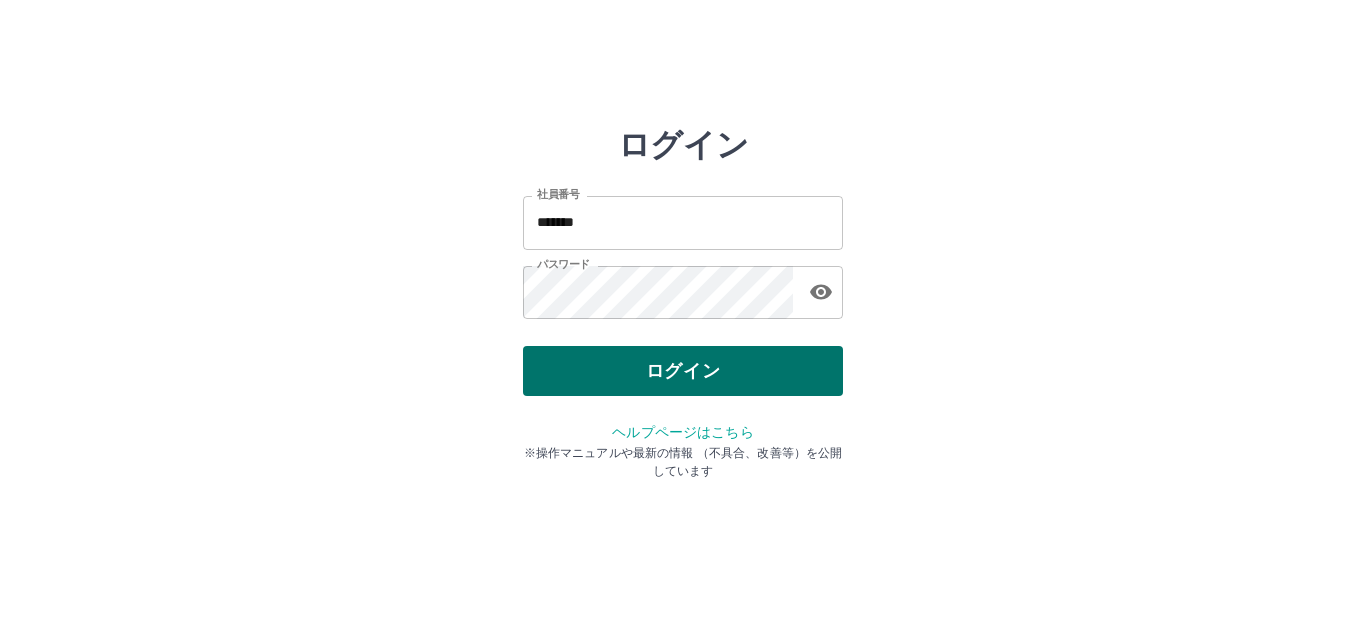click on "ログイン" at bounding box center [683, 371] 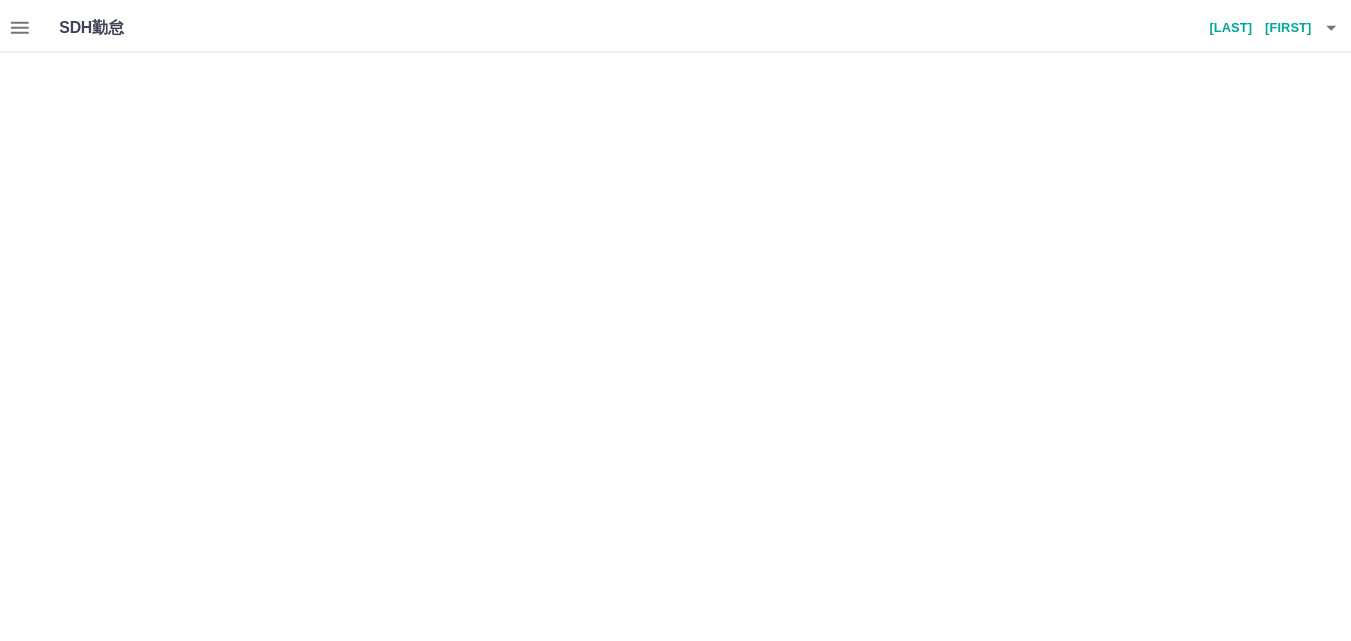 scroll, scrollTop: 0, scrollLeft: 0, axis: both 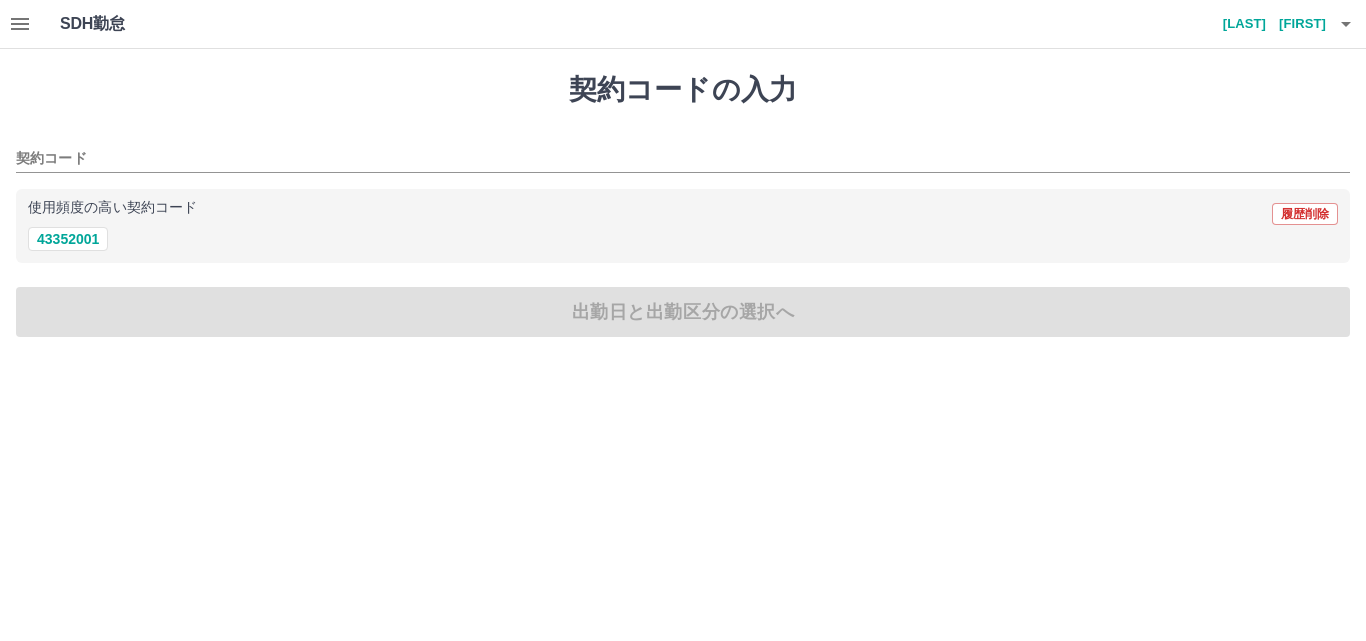 click at bounding box center (20, 24) 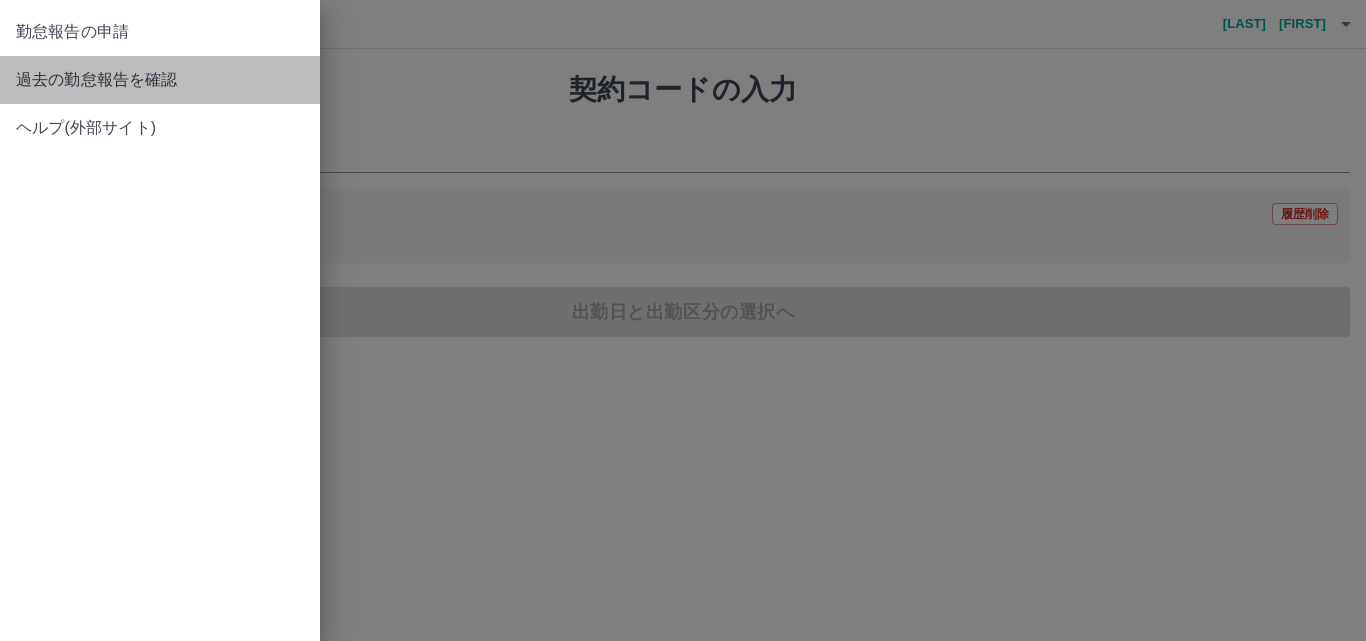 click on "過去の勤怠報告を確認" at bounding box center [160, 80] 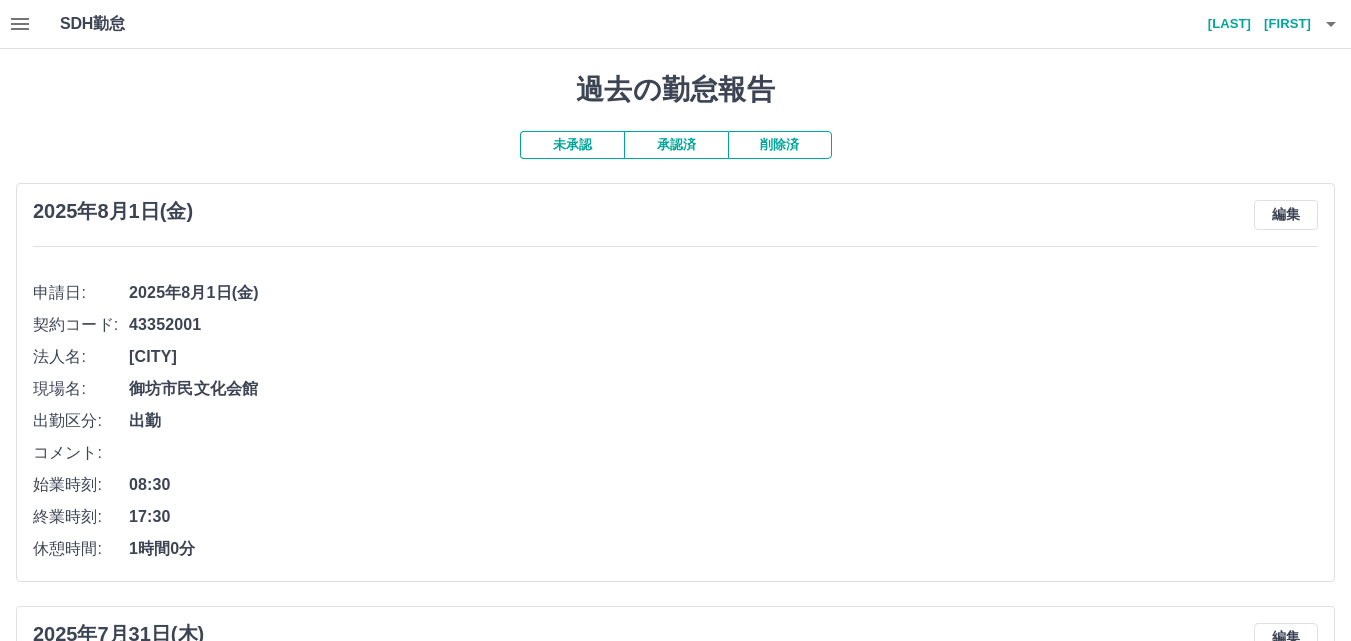 click on "過去の勤怠報告 未承認 承認済 削除済 [DATE](金) 編集 申請日: [DATE](金) 契約コード: [NUMBER] 法人名: [CITY] 現場名: [CITY] 出勤区分: 出勤 コメント: 始業時刻: [TIME] 終業時刻: [TIME] 休憩時間: [TIME] [DATE](木) 編集 申請日: [DATE](木) 契約コード: [NUMBER] 法人名: [CITY] 現場名: [CITY] 出勤区分: 出勤 コメント: 始業時刻: [TIME] 終業時刻: [TIME] 休憩時間: [TIME] [DATE](水) 編集 申請日: [DATE](水) 契約コード: [NUMBER] 法人名: [CITY] 現場名: [CITY] 出勤区分: 出勤 コメント: 始業時刻: [TIME] 終業時刻: [TIME] 休憩時間: [TIME] [DATE](火) 編集 申請日: [DATE](火) 契約コード: [NUMBER] 法人名: [CITY] 現場名: [CITY] 出勤区分: 振休 コメント: [DATE](月) 編集 申請日: 契約コード:" at bounding box center (675, 4400) 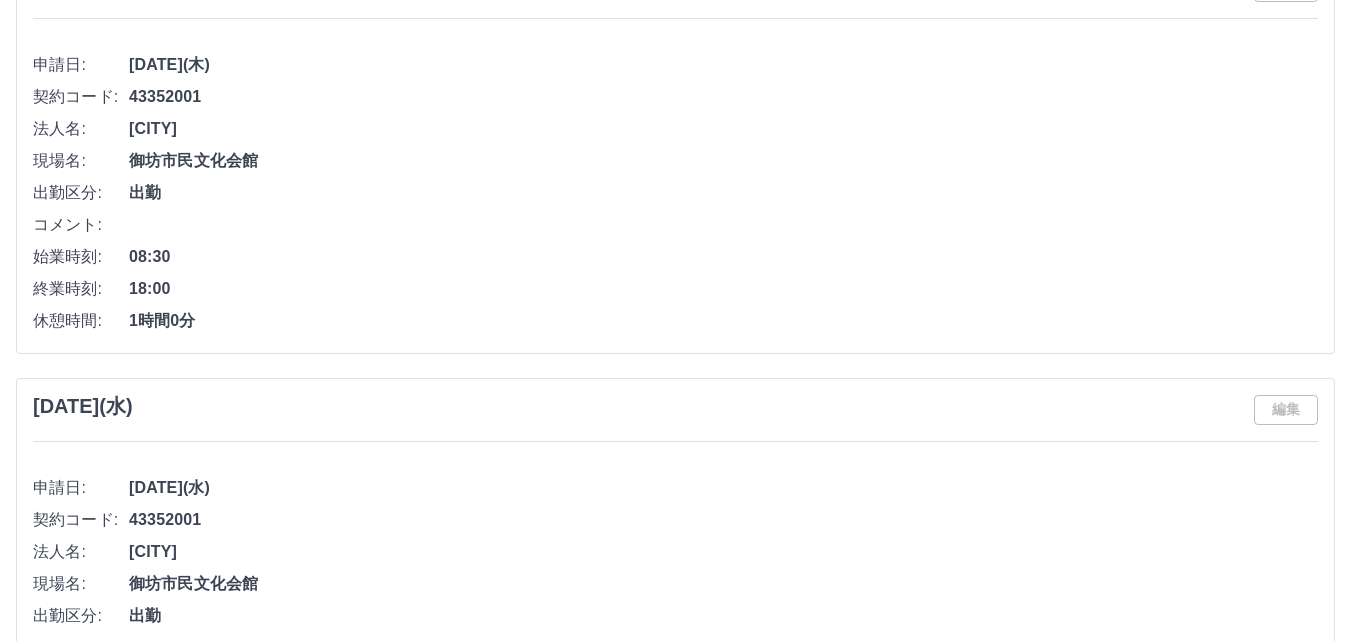 scroll, scrollTop: 9809, scrollLeft: 0, axis: vertical 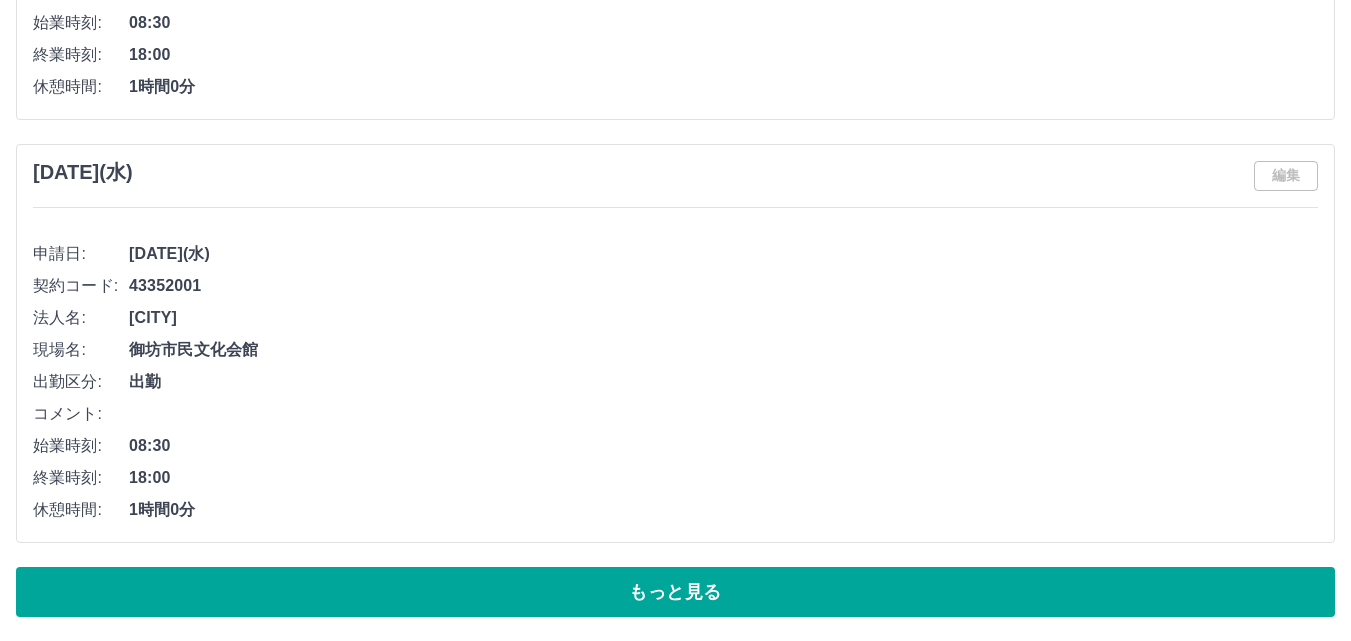 click on "[DATE](木) 編集 申請日: [DATE](木) 契約コード: [NUMBER] 法人名: [CITY] 現場名: [CITY] 出勤区分: 出勤 コメント: 始業時刻: [TIME] 終業時刻: [TIME] 休憩時間: [TIME] [DATE](日) 編集 申請日: [DATE](日) 契約コード: [NUMBER] 法人名: [CITY] 現場名: [CITY] 出勤区分: 振出 コメント: 始業時刻: [TIME] 終業時刻: [TIME] 休憩時間: [TIME] [DATE](土) 編集 申請日: [DATE](土) 契約コード: [NUMBER] 法人名: [CITY] 現場名: [CITY] 出勤区分: 振出 コメント: 始業時刻: [TIME] 終業時刻: [TIME] 休憩時間: [TIME] [DATE](金) 編集 申請日: [DATE](金) 契約コード: [NUMBER] 法人名: [CITY] 現場名: [CITY] 出勤区分: 出勤 コメント: 始業時刻: [TIME] 終業時刻: [TIME] 休憩時間: [TIME] [DATE](木) 編集 申請日:" at bounding box center (675, -4504) 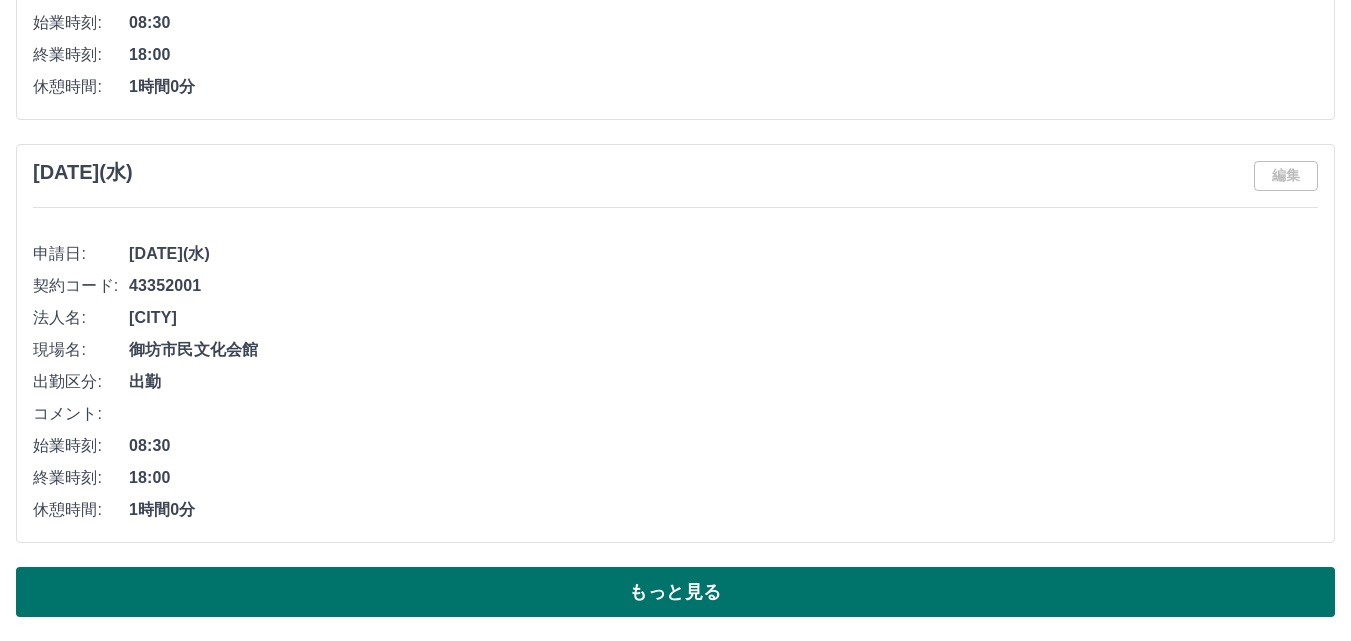 click on "もっと見る" at bounding box center (675, 592) 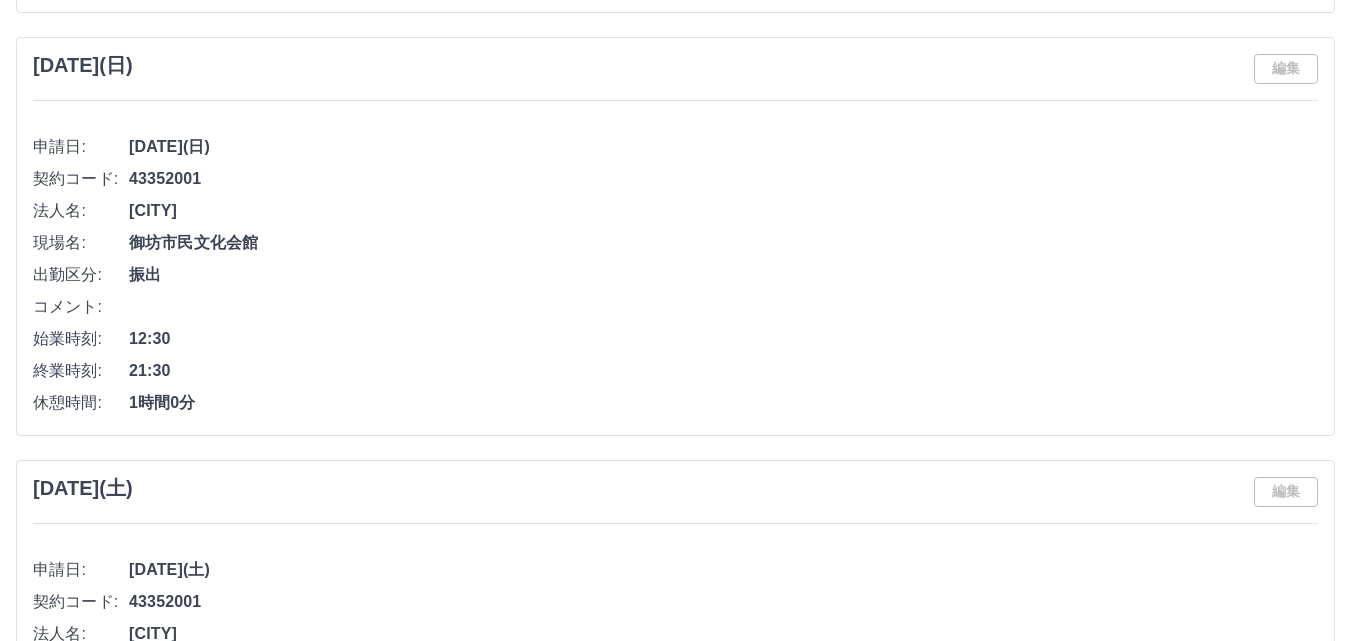 scroll, scrollTop: 19520, scrollLeft: 0, axis: vertical 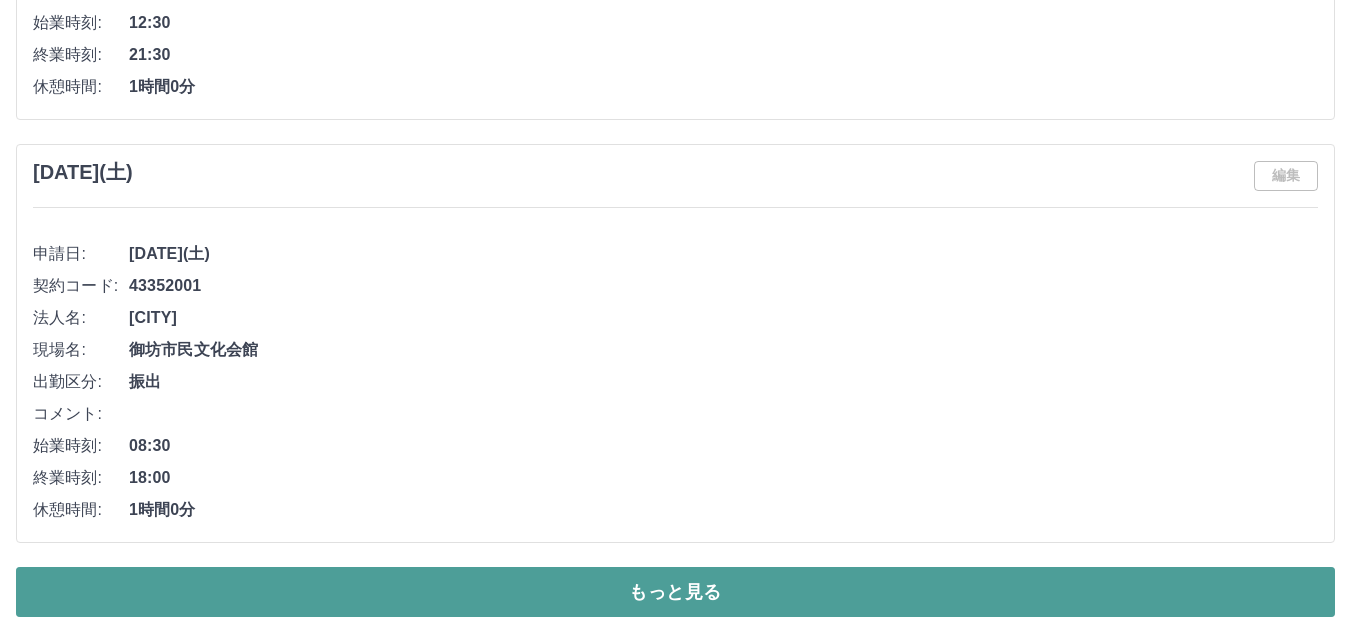 click on "もっと見る" at bounding box center (675, 592) 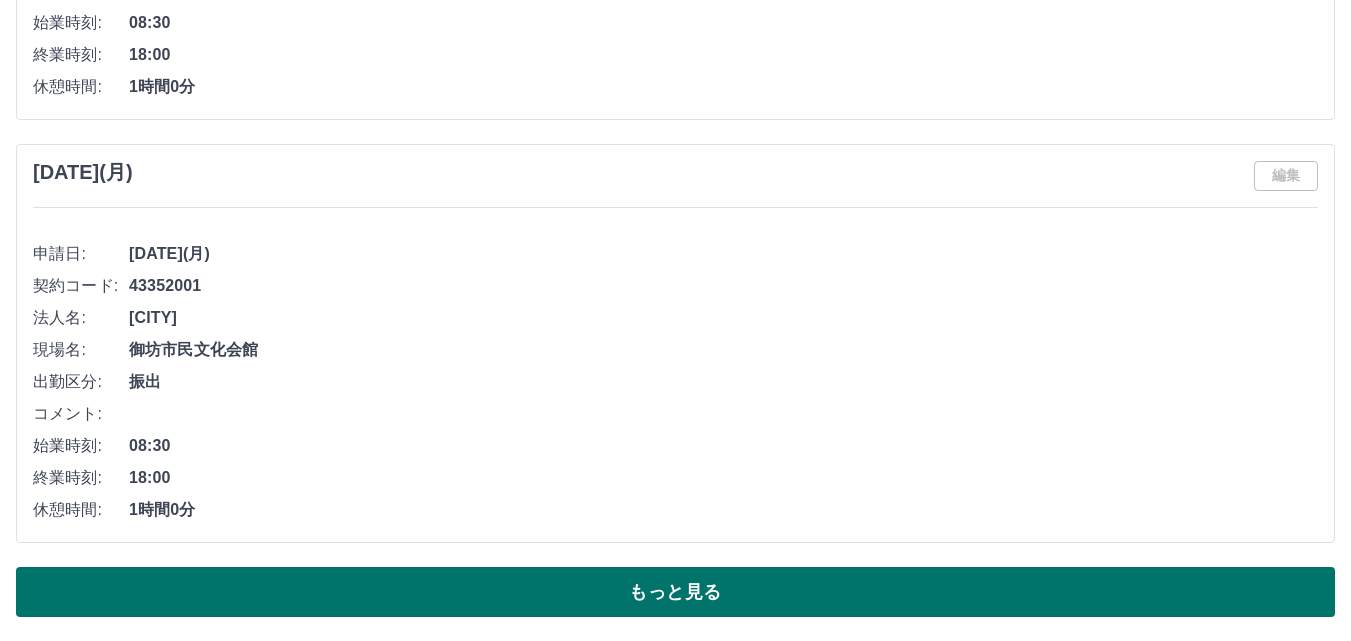 scroll, scrollTop: 29613, scrollLeft: 0, axis: vertical 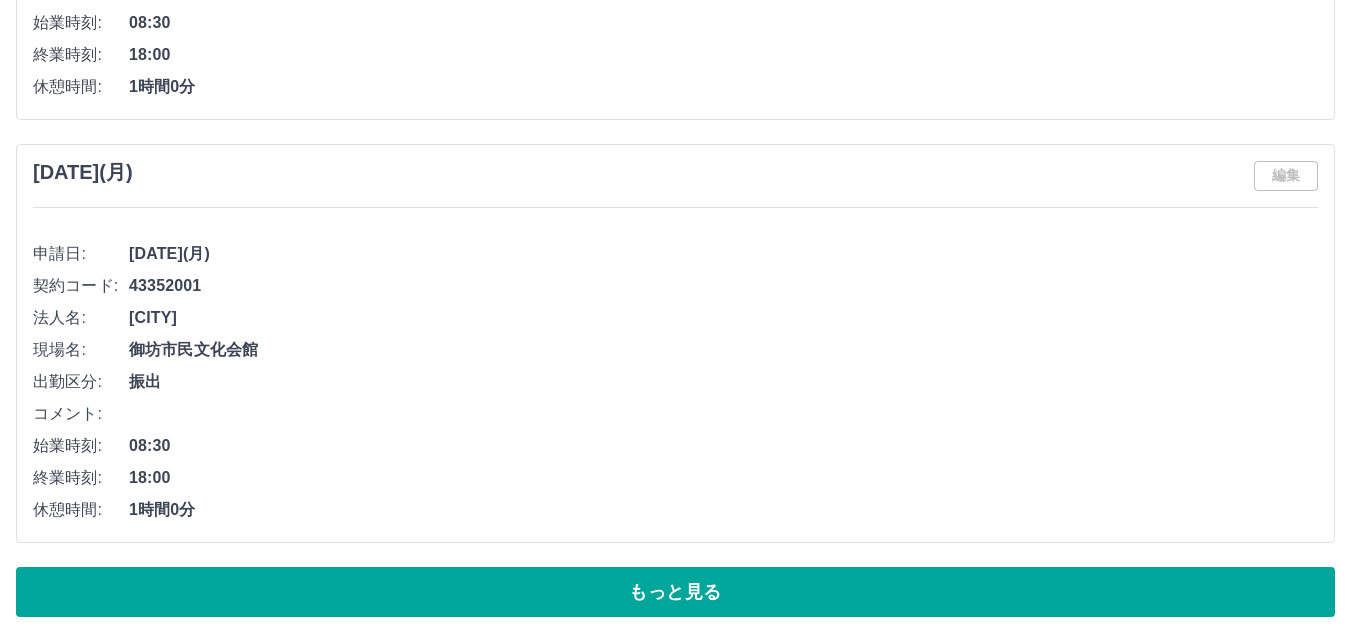 click on "もっと見る" at bounding box center (675, 592) 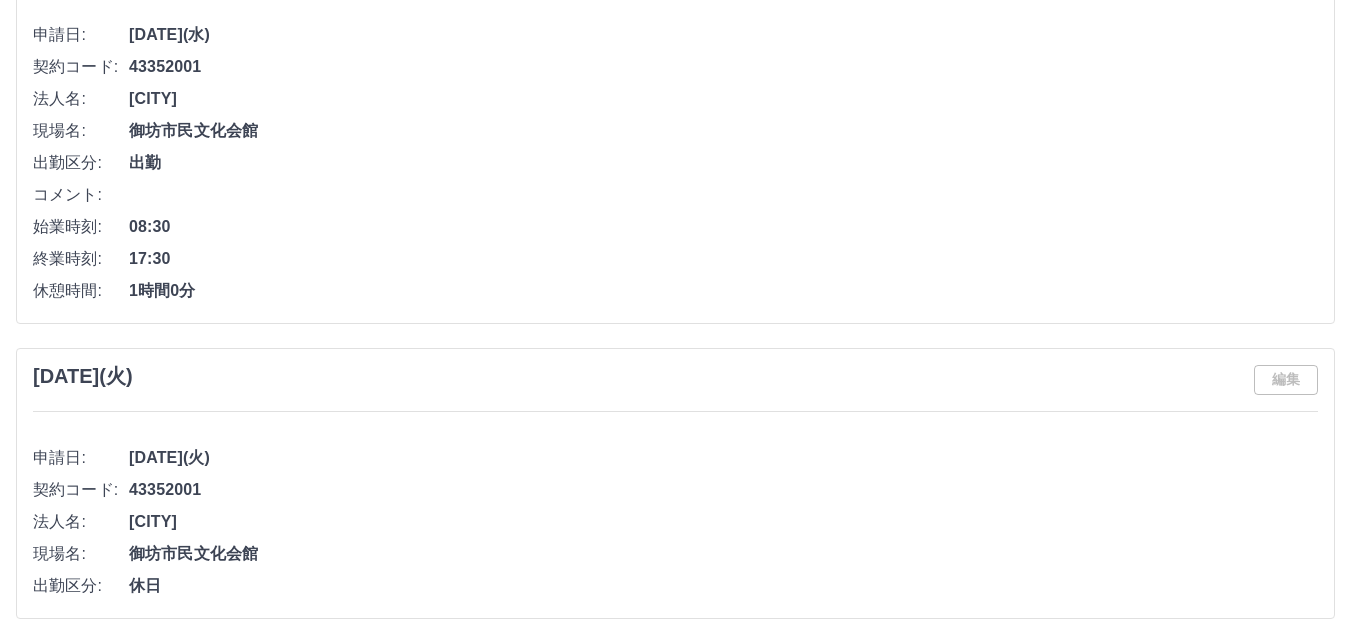 scroll, scrollTop: 39294, scrollLeft: 0, axis: vertical 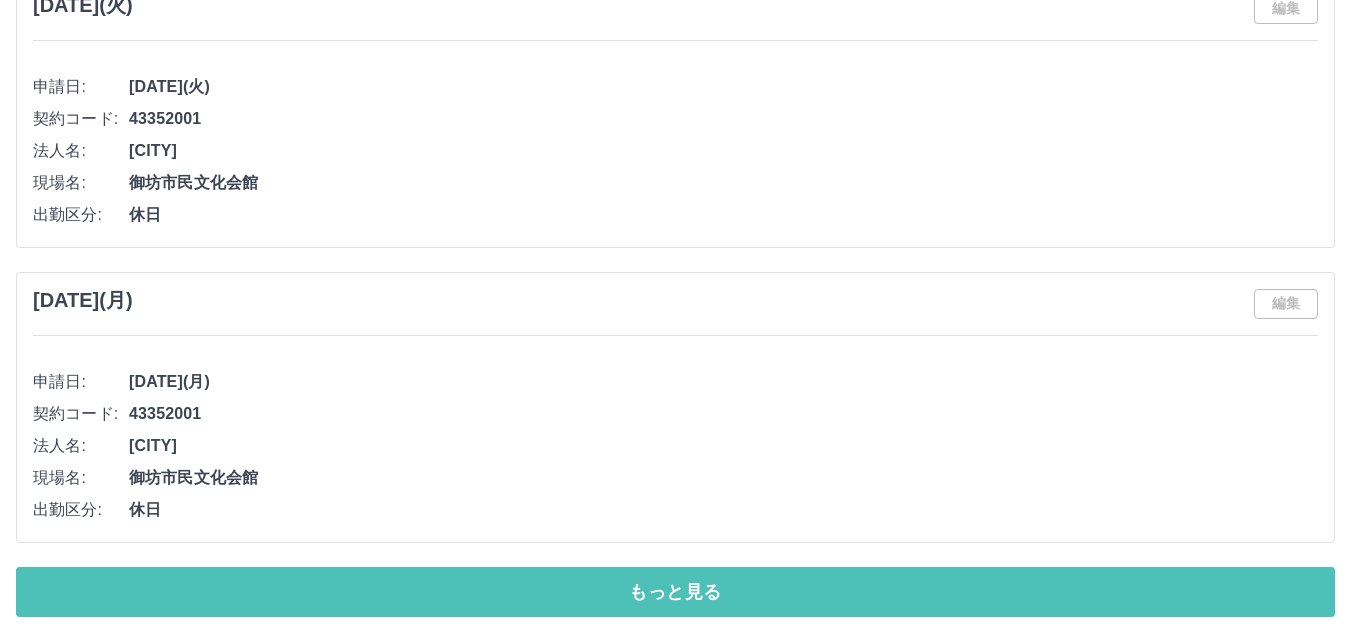 click on "もっと見る" at bounding box center [675, 592] 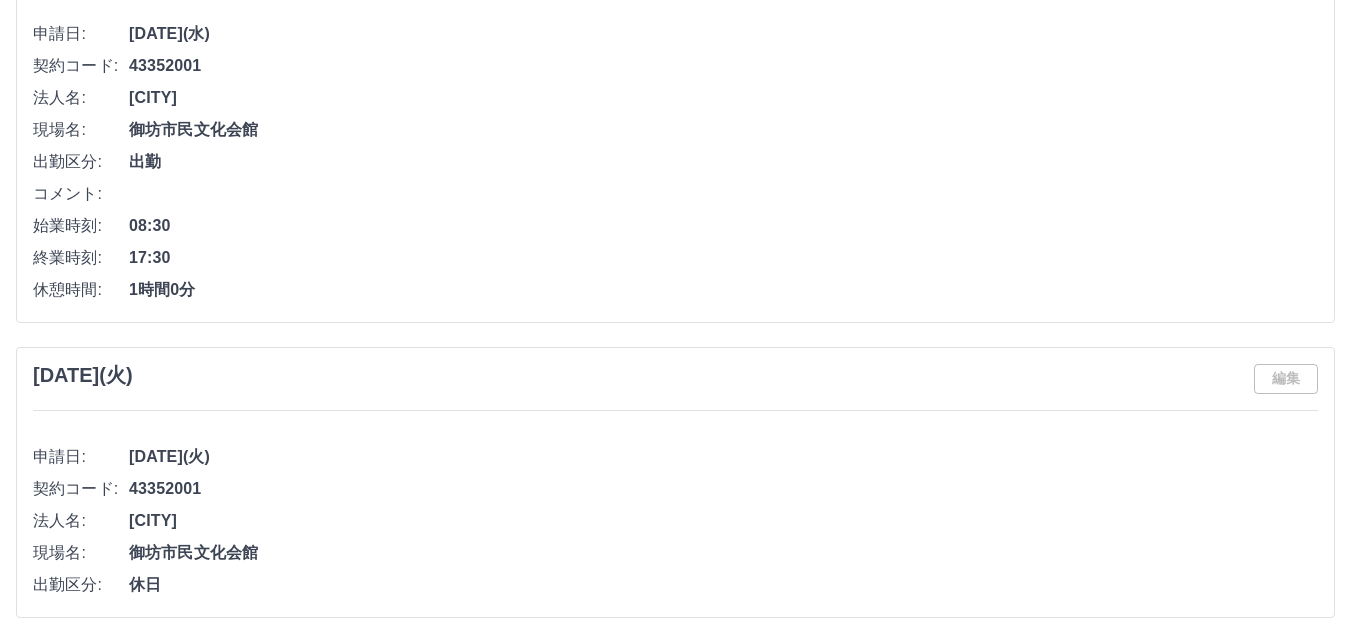 scroll, scrollTop: 41628, scrollLeft: 0, axis: vertical 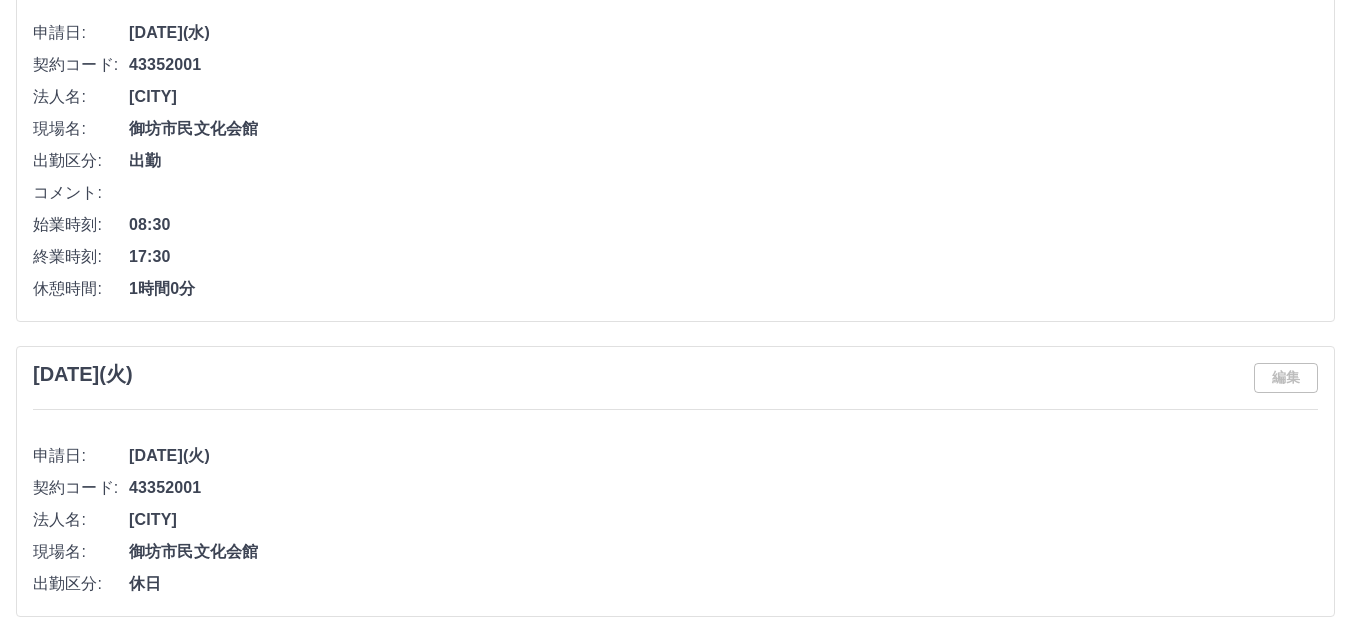 click on "休日" at bounding box center (723, 584) 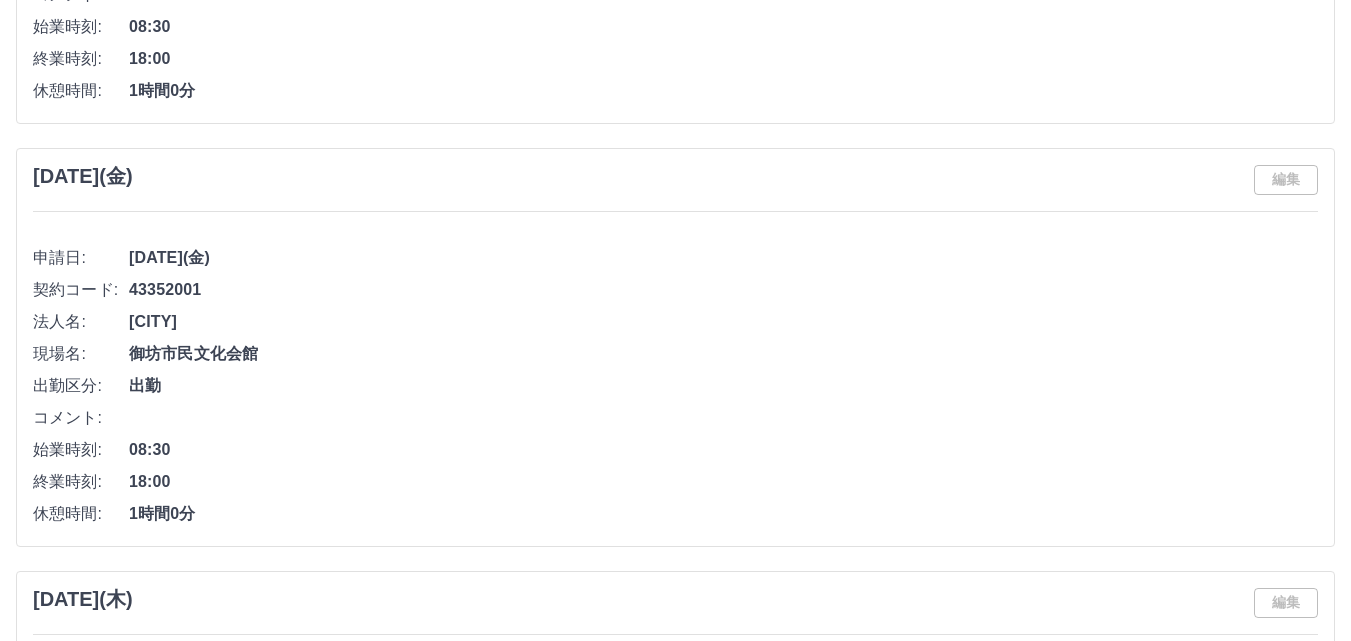 scroll, scrollTop: 35154, scrollLeft: 0, axis: vertical 